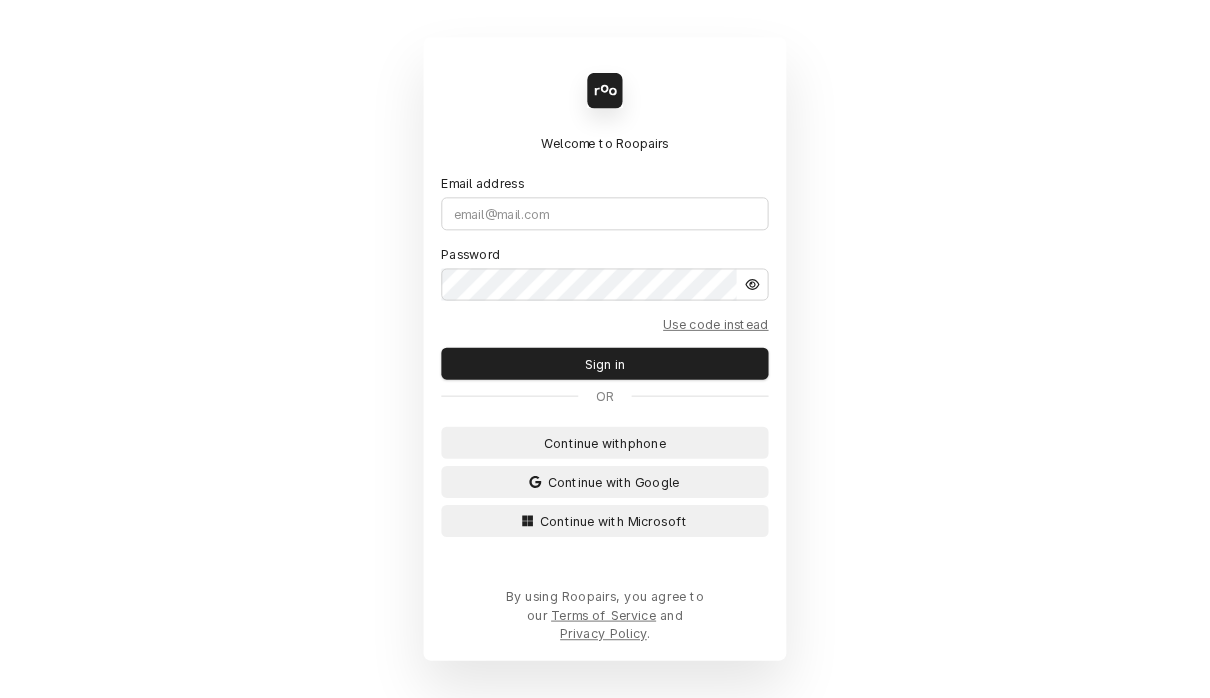 scroll, scrollTop: 0, scrollLeft: 0, axis: both 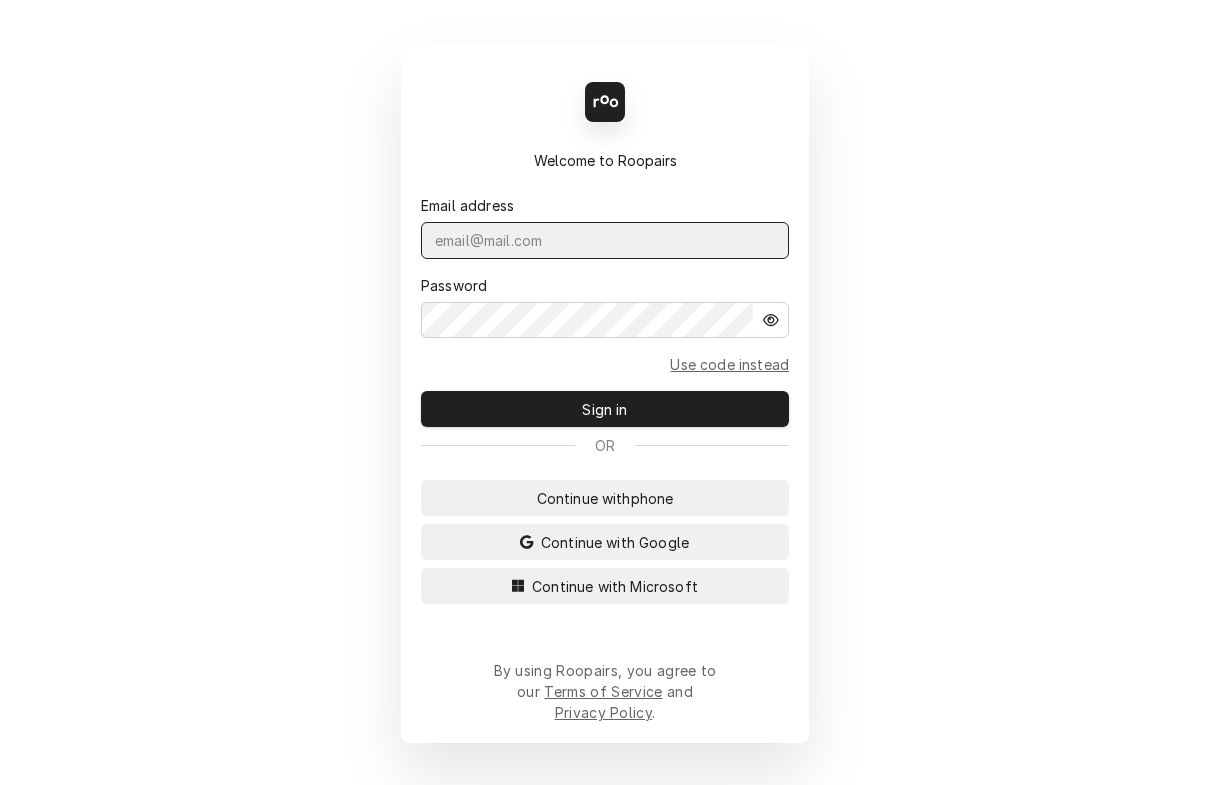 click at bounding box center [605, 240] 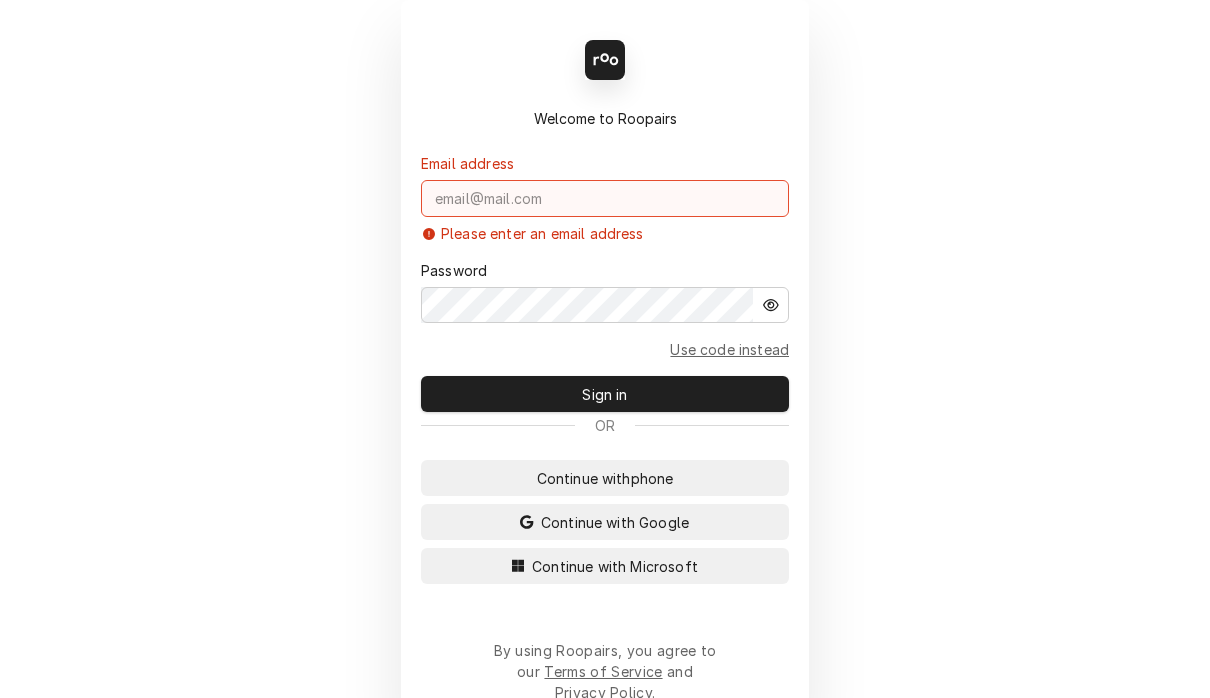 type on "repairprosoffice@gmail.com" 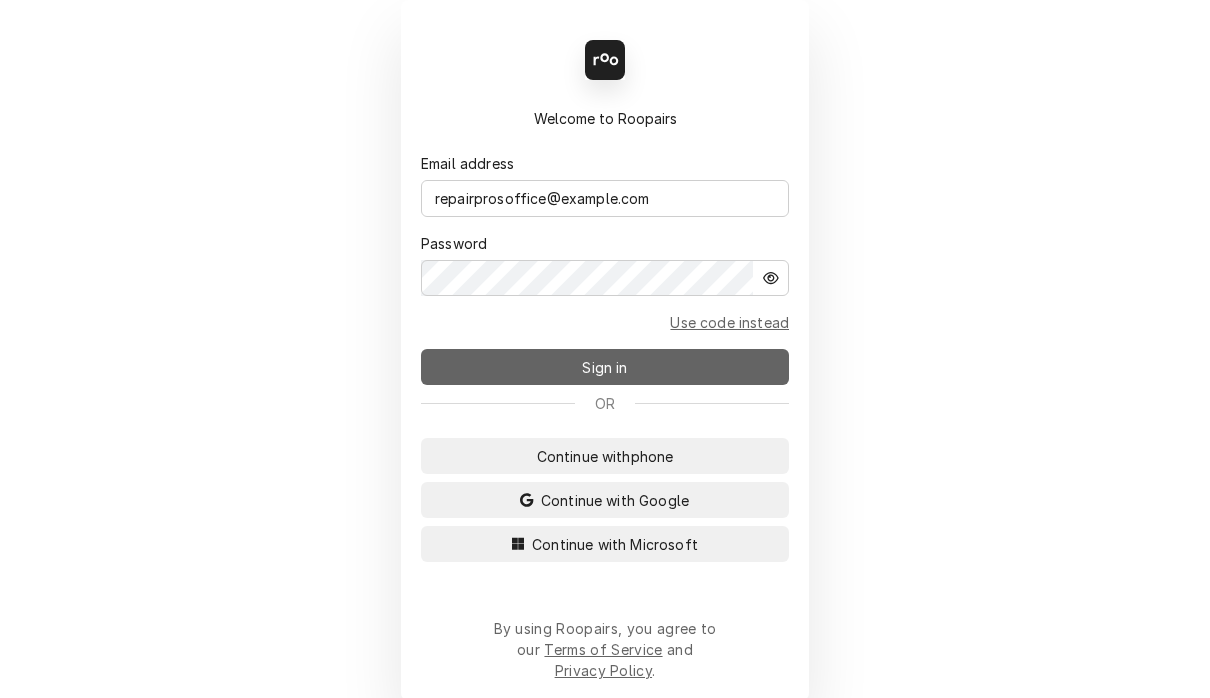click on "Sign in" at bounding box center (605, 367) 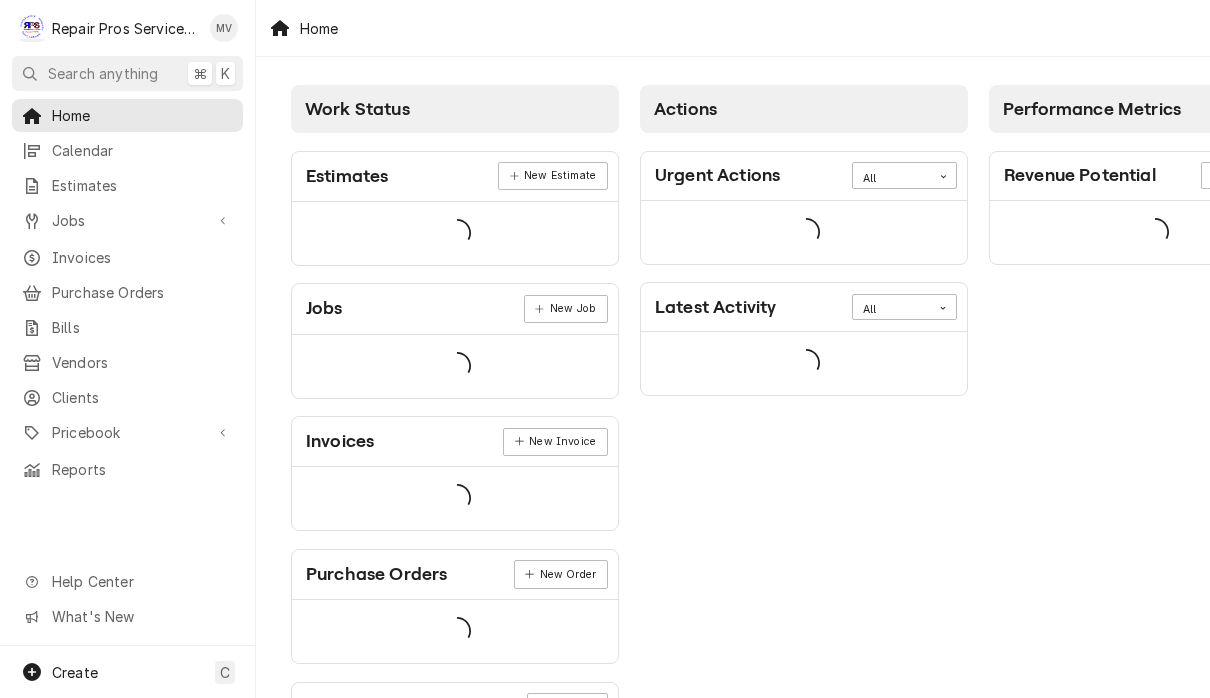 scroll, scrollTop: 0, scrollLeft: 0, axis: both 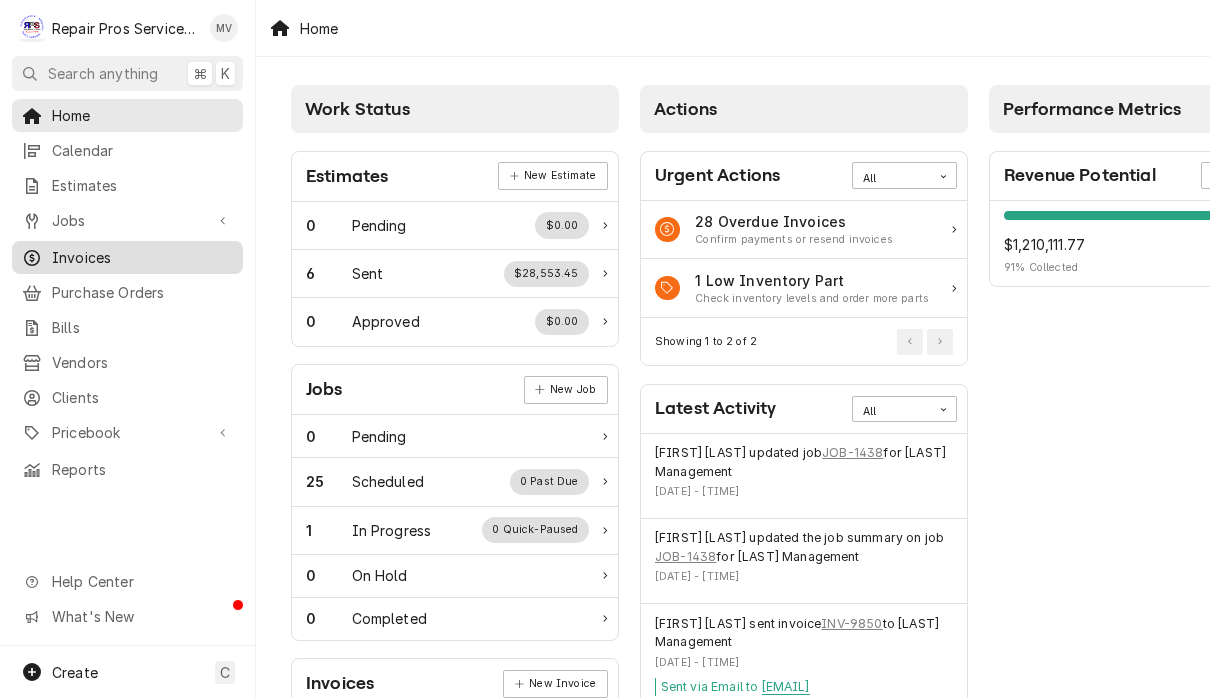 click on "Invoices" at bounding box center [142, 257] 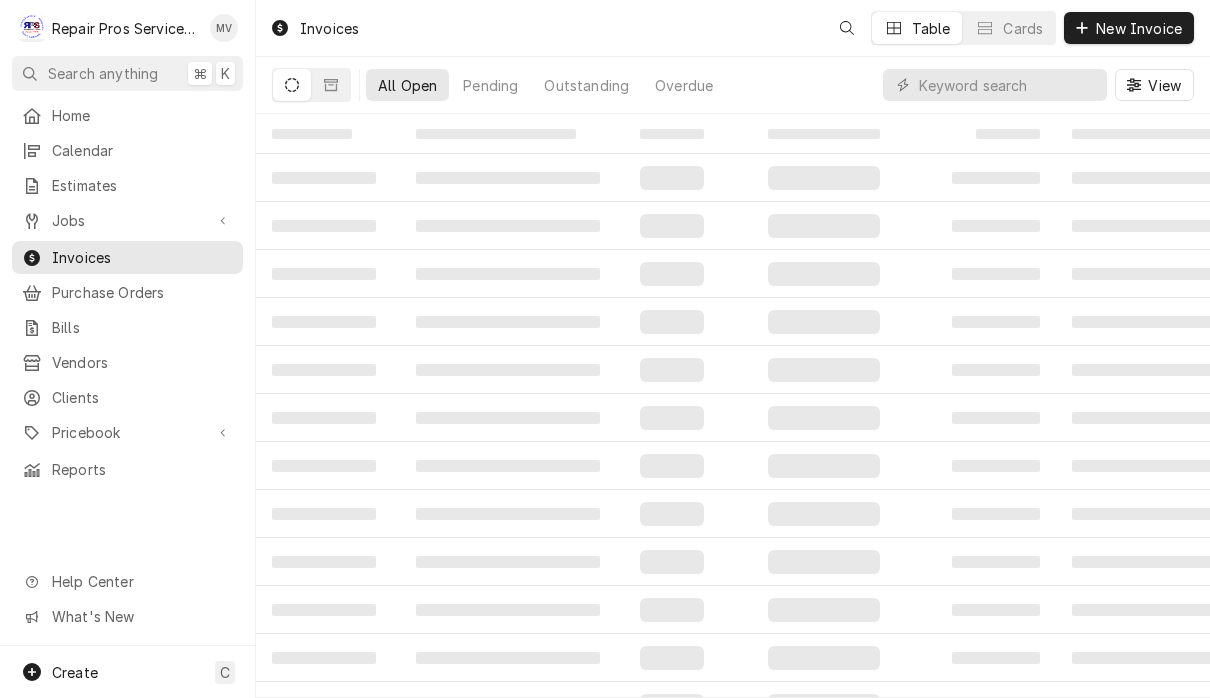 scroll, scrollTop: 0, scrollLeft: 0, axis: both 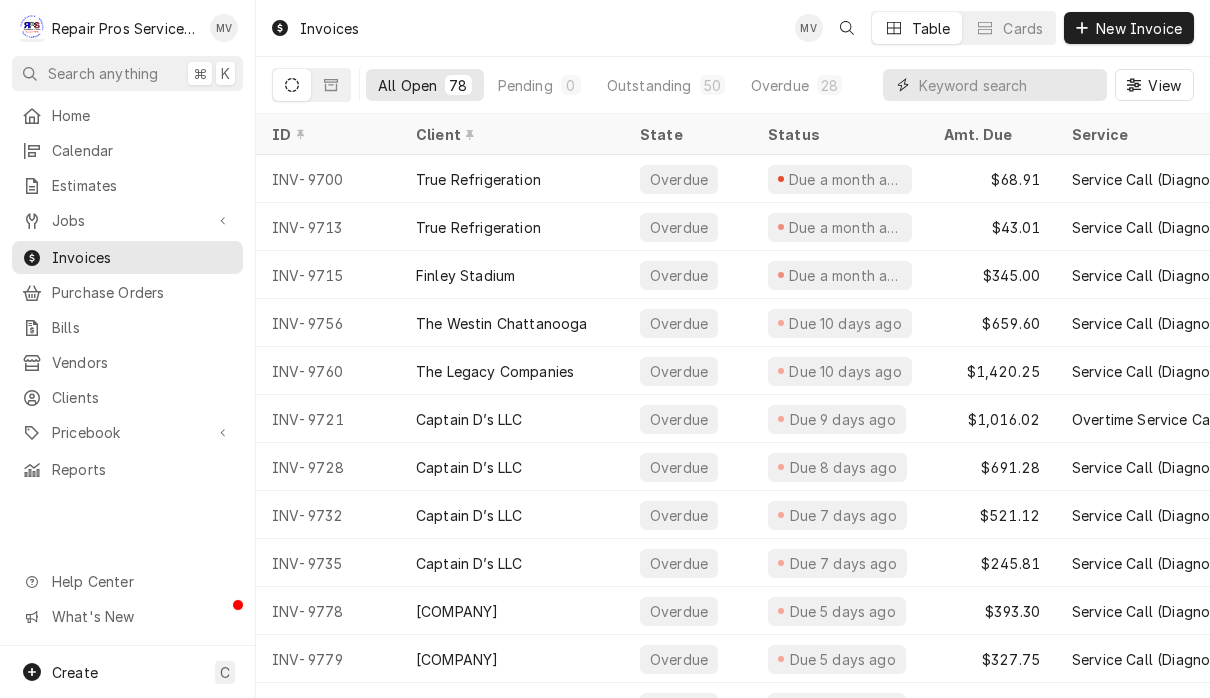 click at bounding box center (1008, 85) 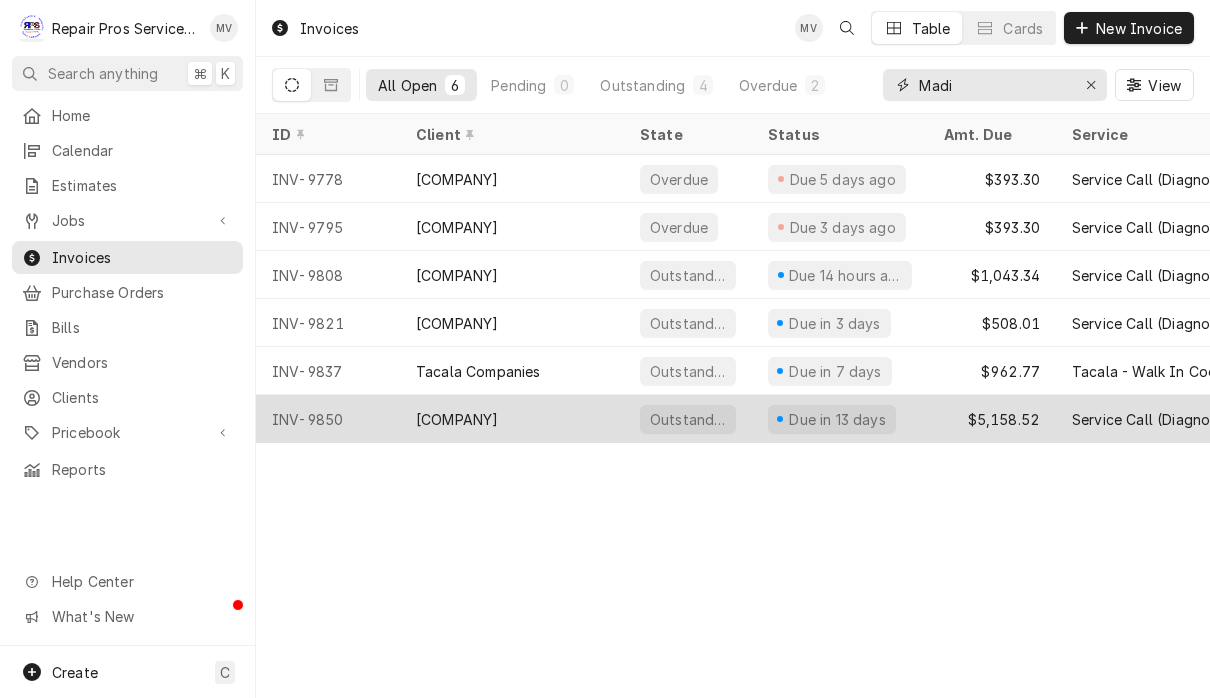 type on "Madi" 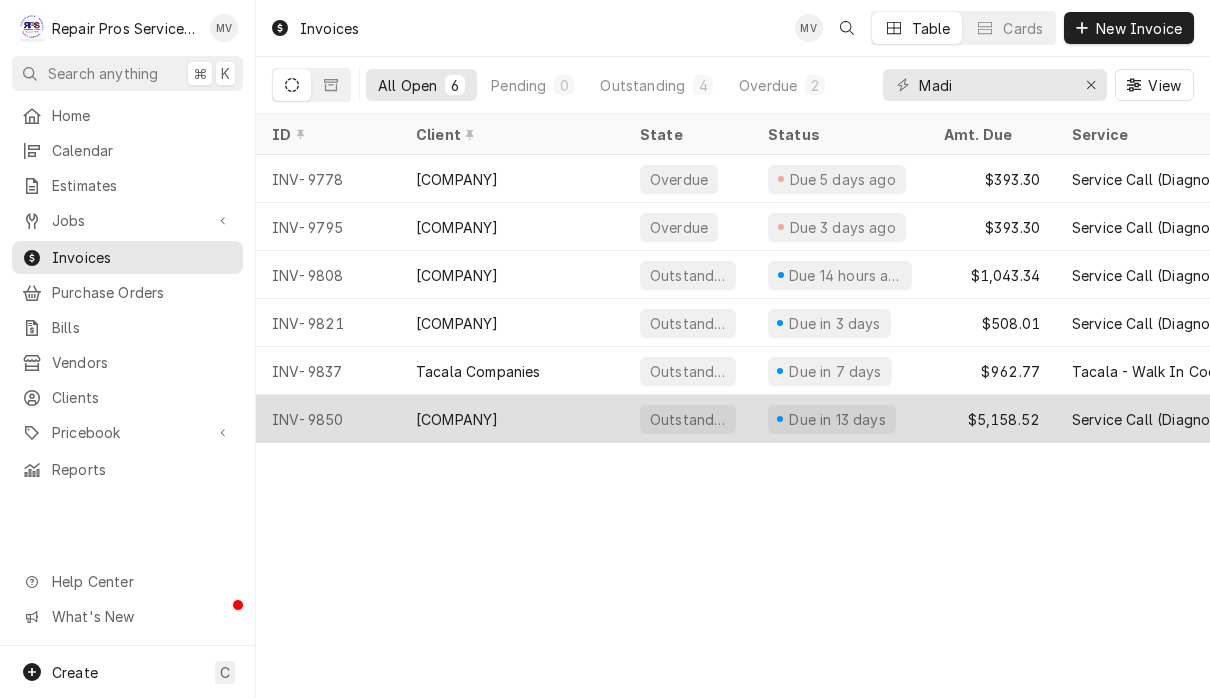 click on "$5,158.52" at bounding box center (992, 419) 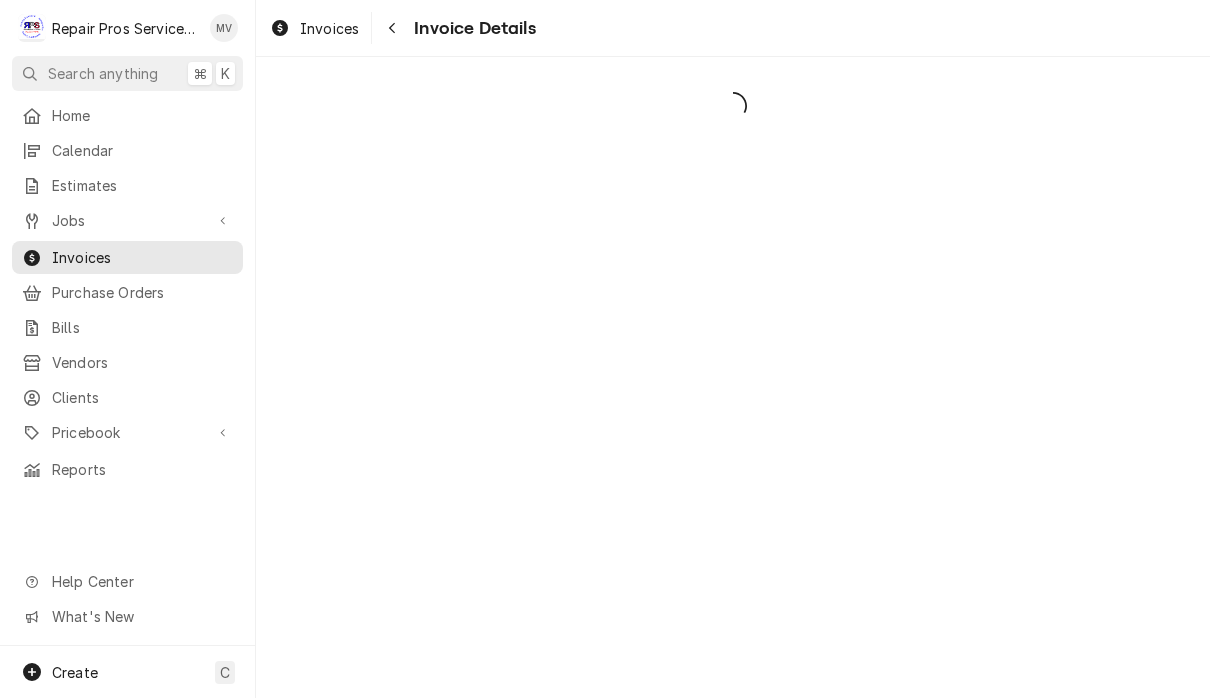 scroll, scrollTop: 0, scrollLeft: 0, axis: both 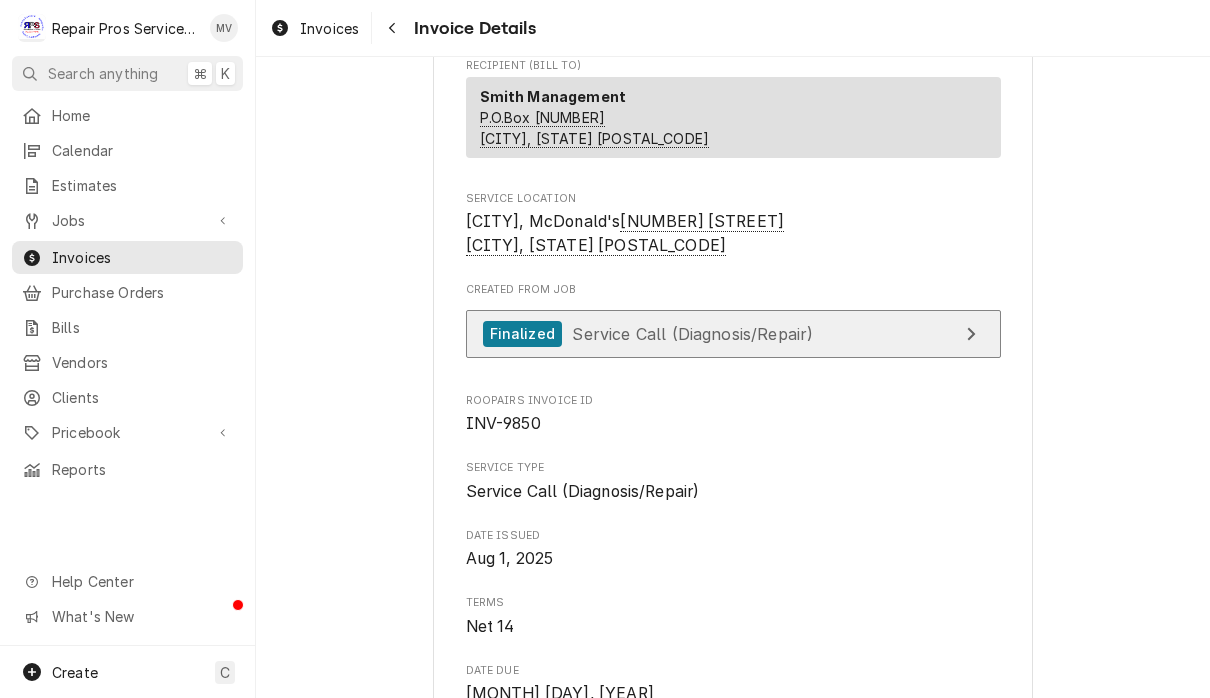 click at bounding box center (971, 334) 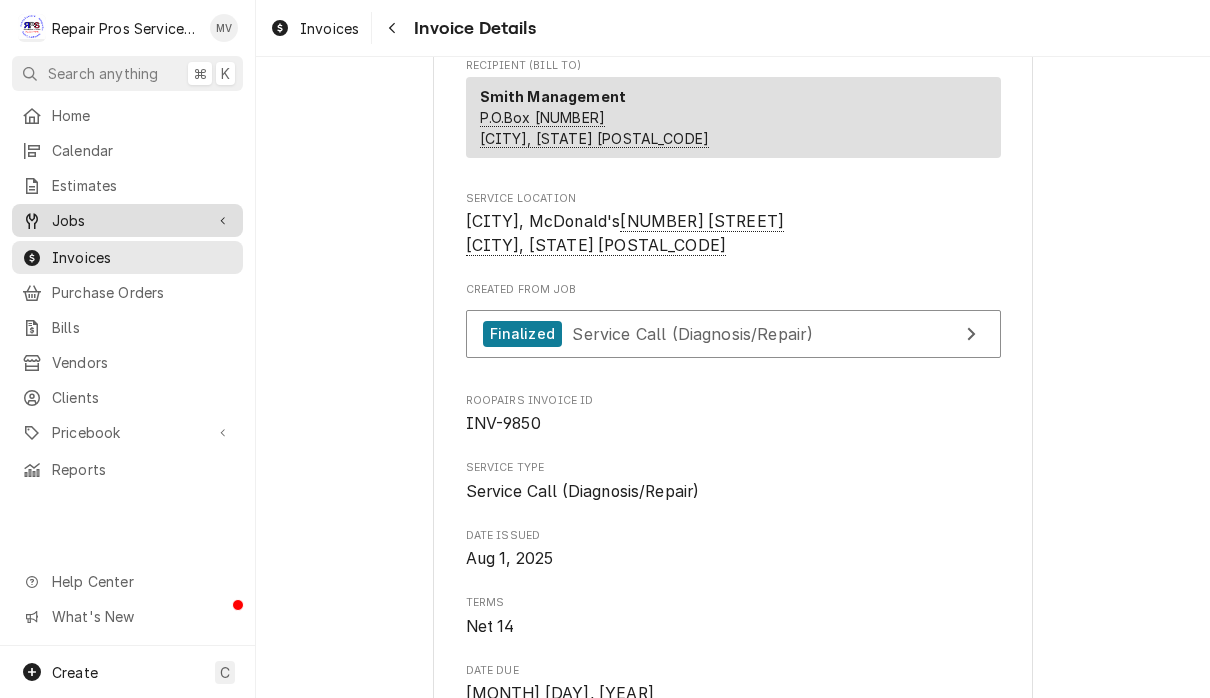 click on "Jobs" at bounding box center [127, 220] 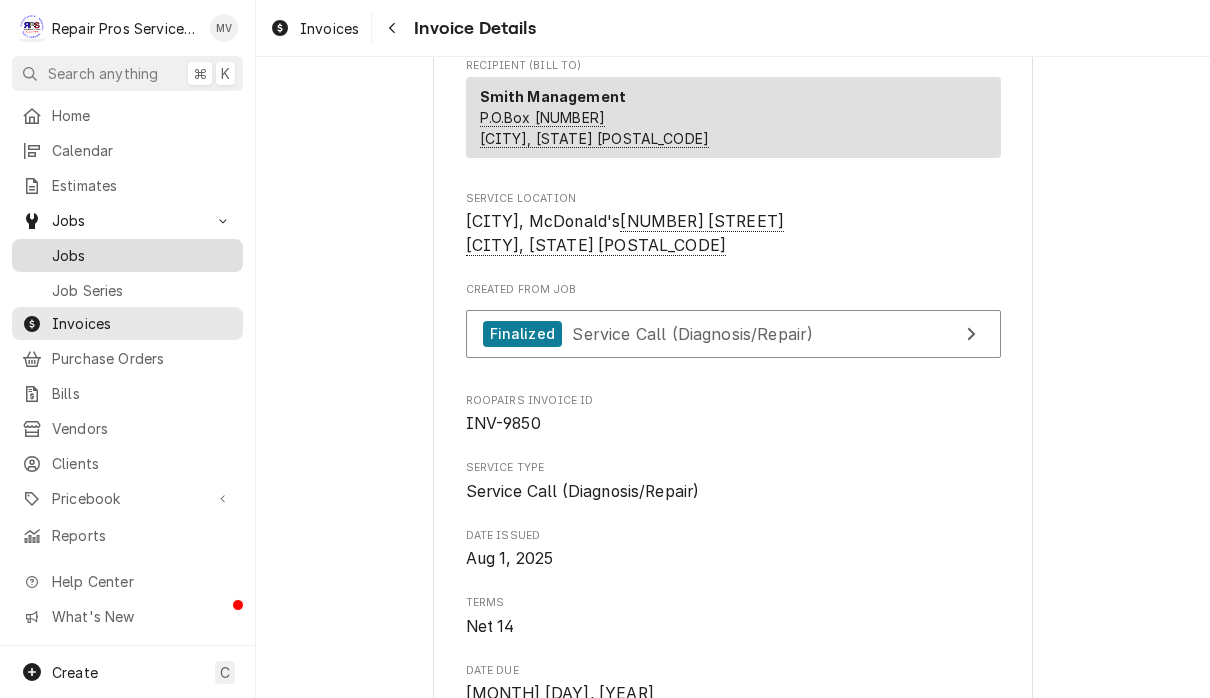 click on "Jobs" at bounding box center (142, 255) 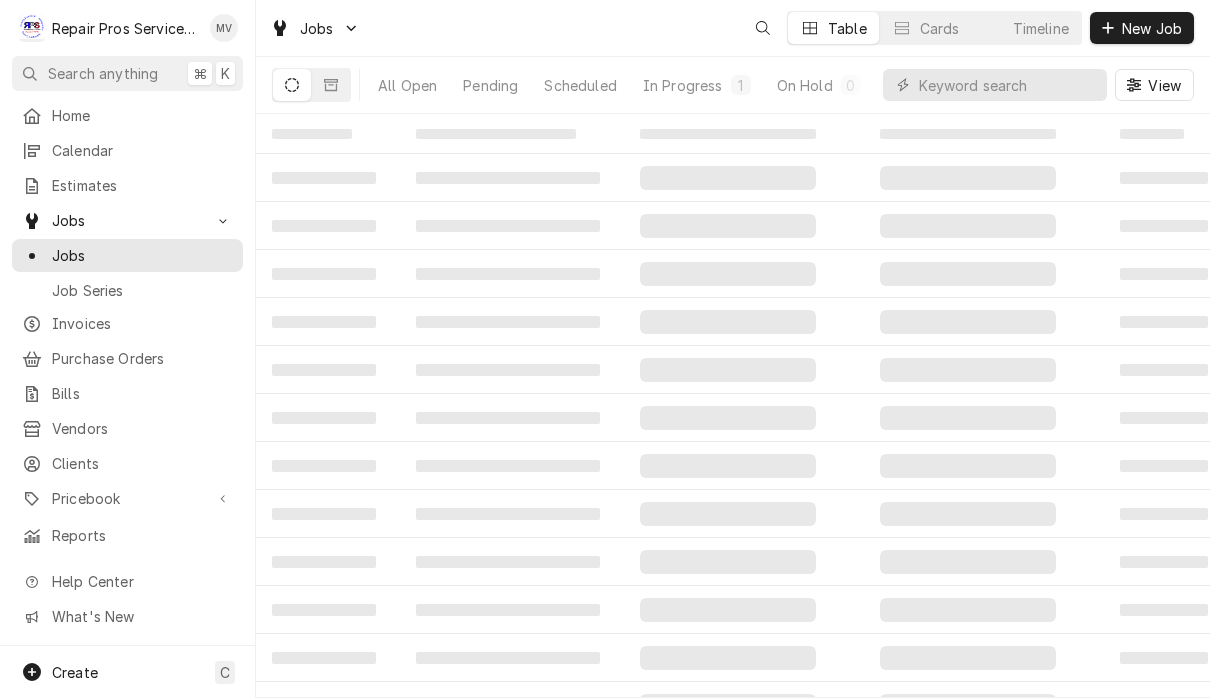 scroll, scrollTop: 0, scrollLeft: 0, axis: both 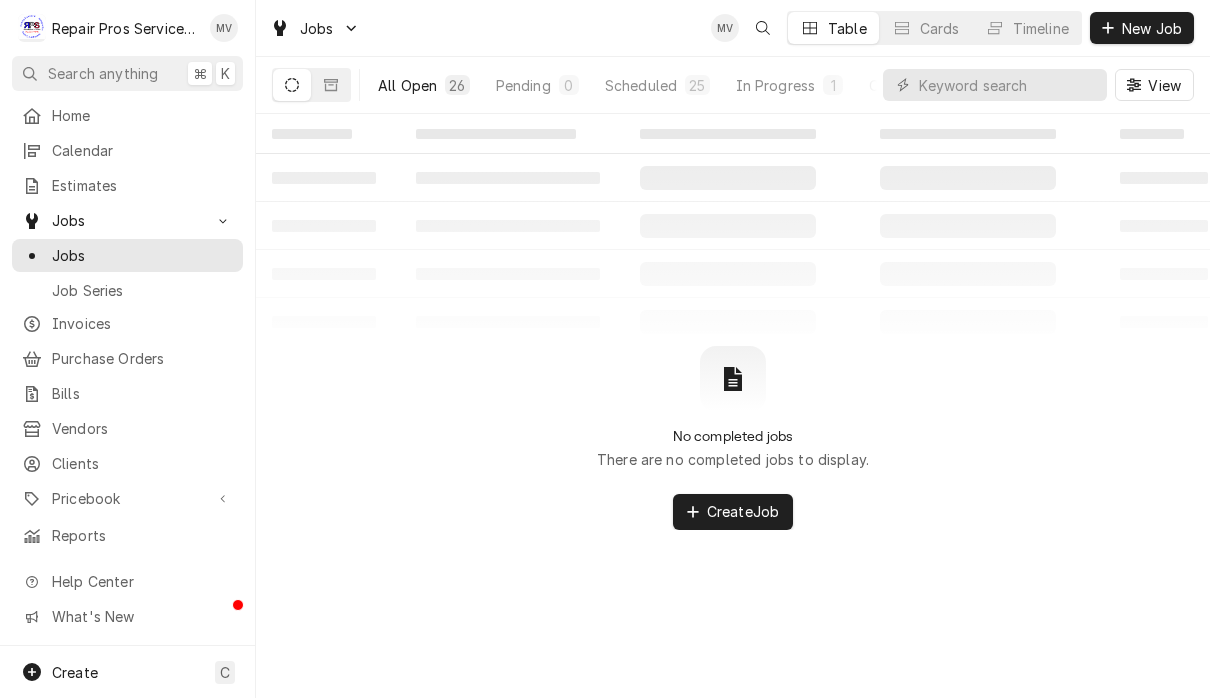 click on "All Open" at bounding box center (407, 85) 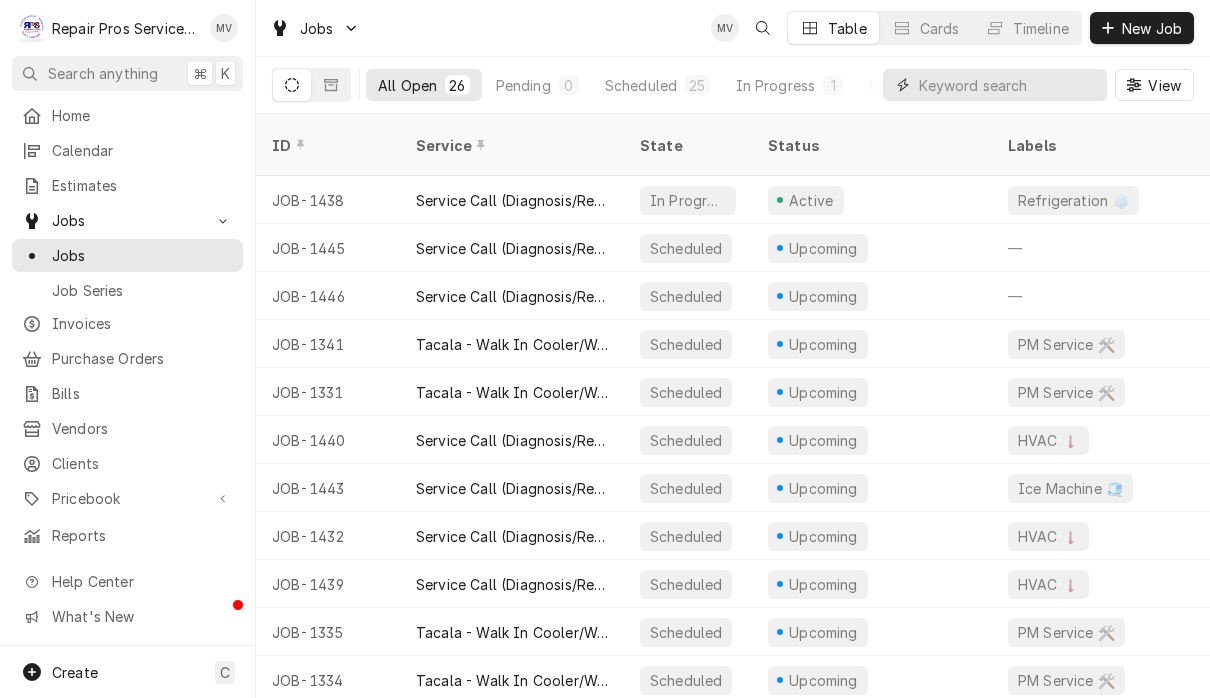 click at bounding box center [1008, 85] 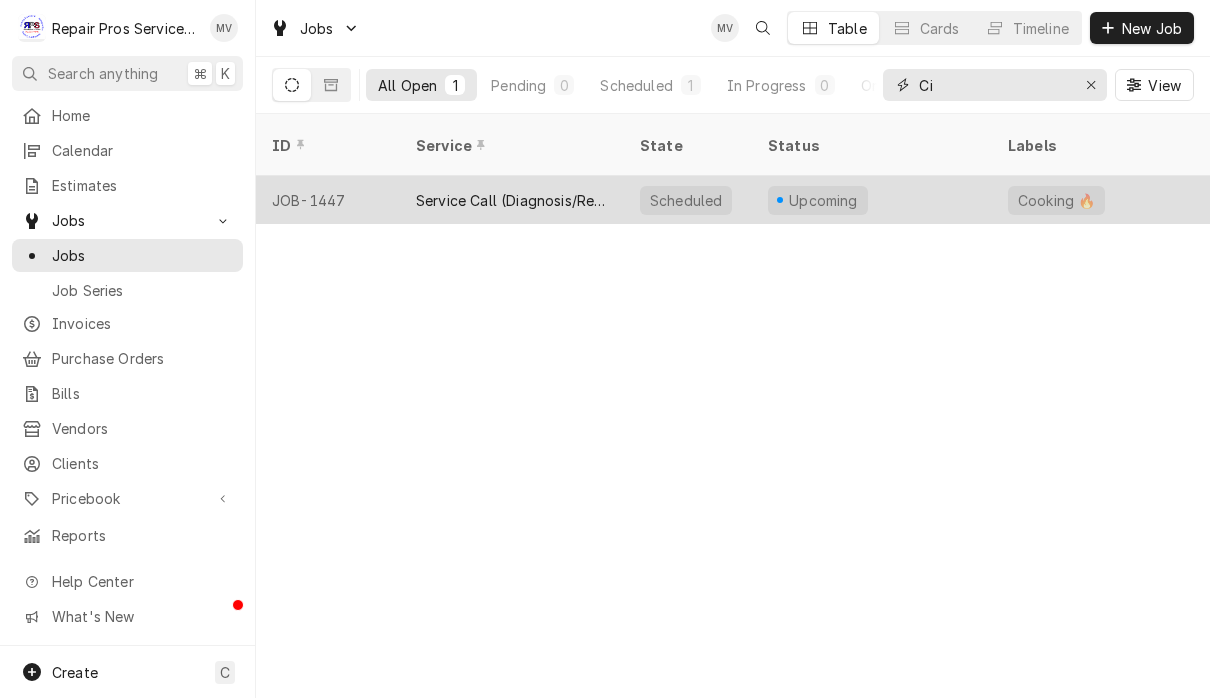 type on "Ci" 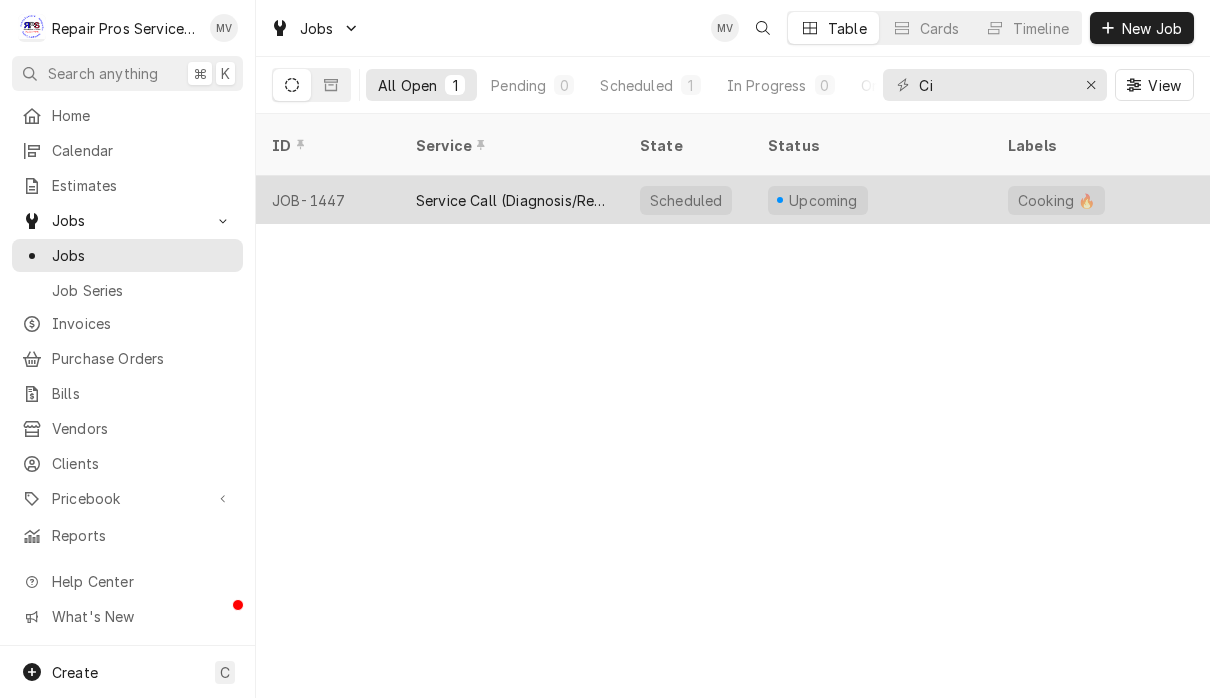 click on "Service Call (Diagnosis/Repair)" at bounding box center (512, 200) 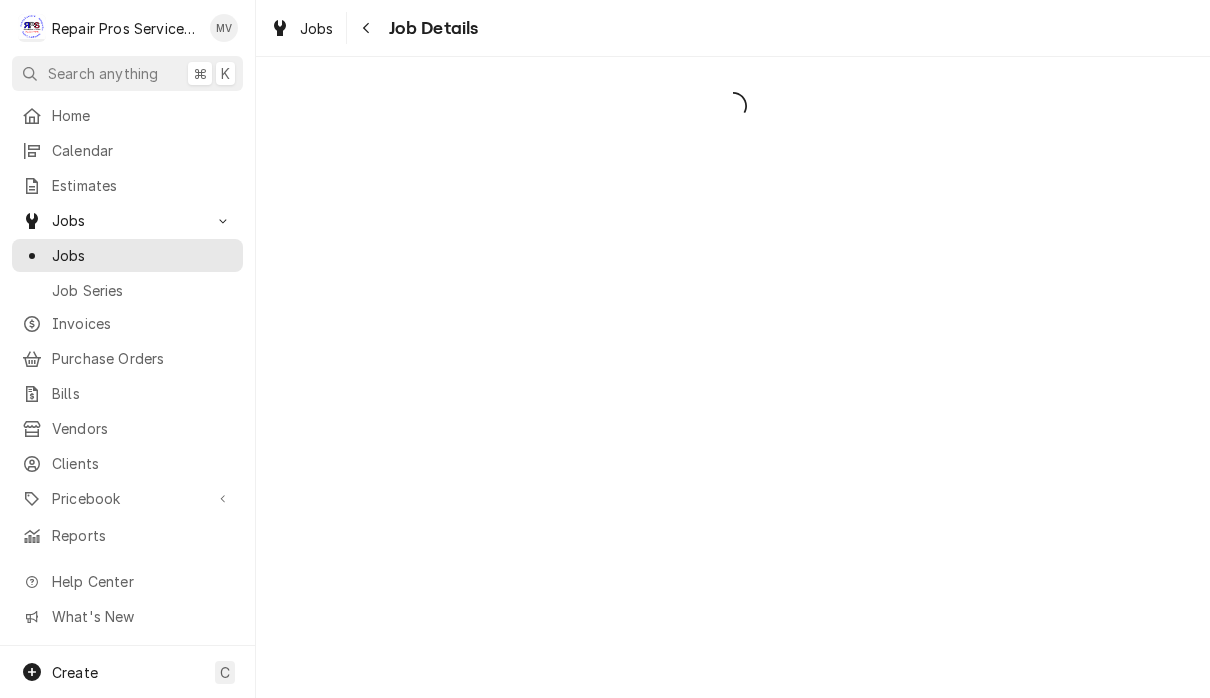 scroll, scrollTop: 0, scrollLeft: 0, axis: both 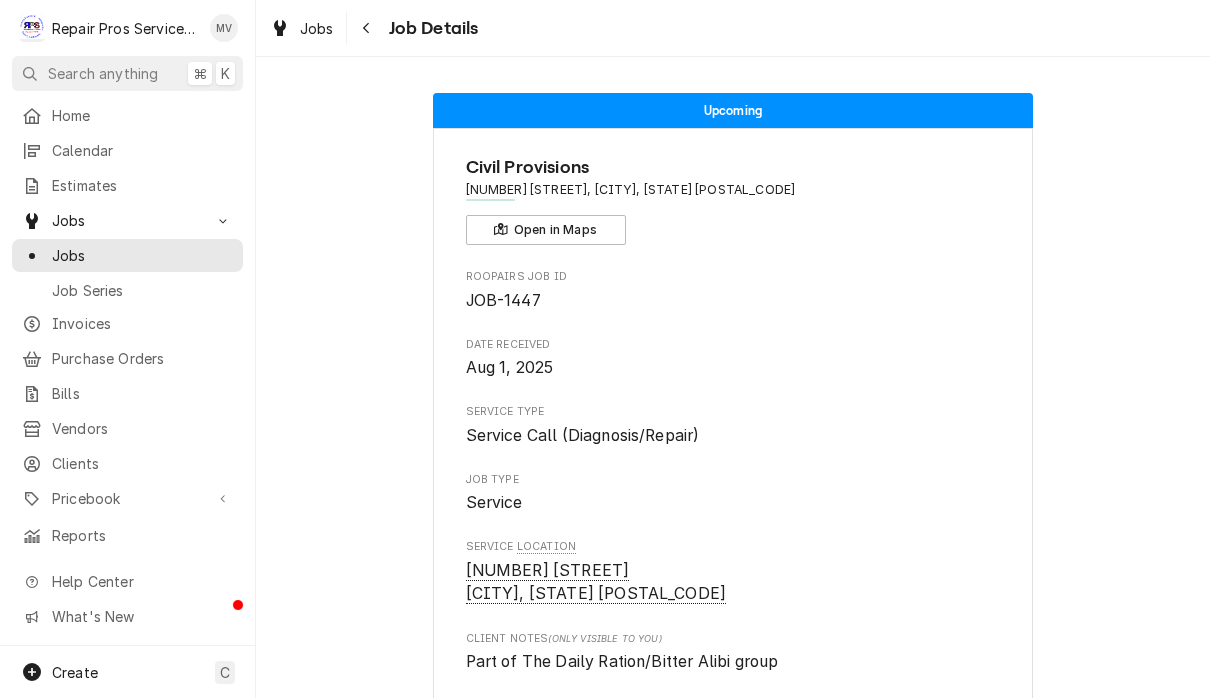 click on "Job Details" at bounding box center [431, 28] 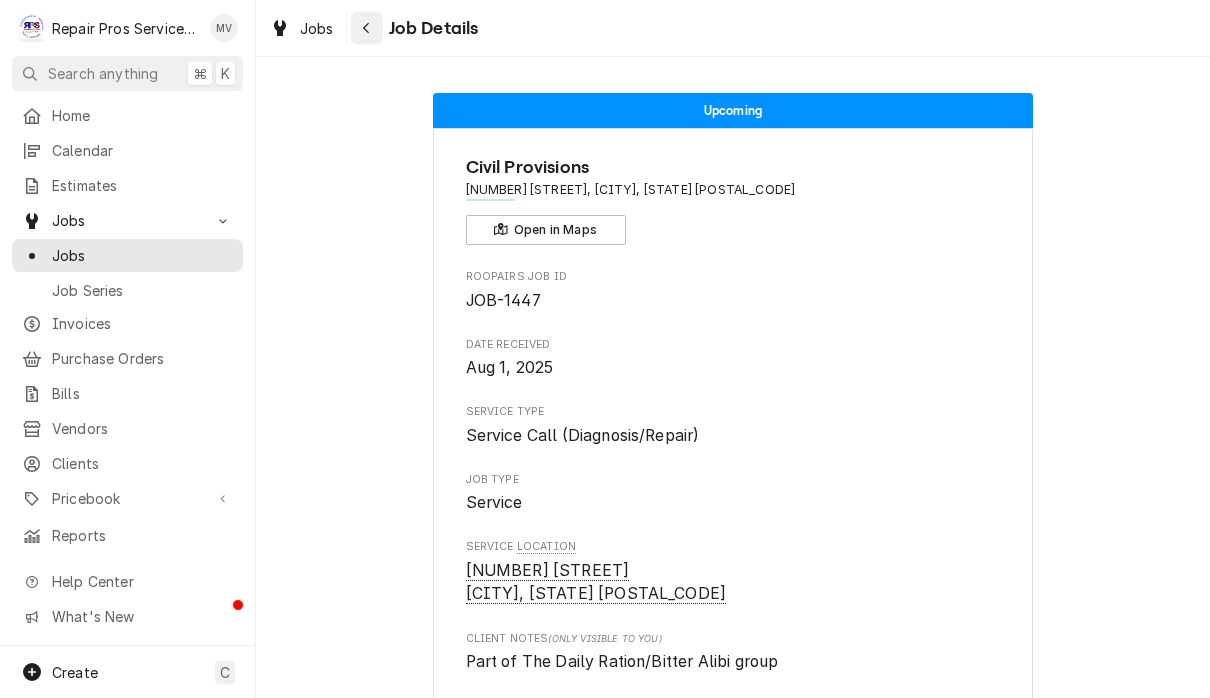 click at bounding box center [367, 28] 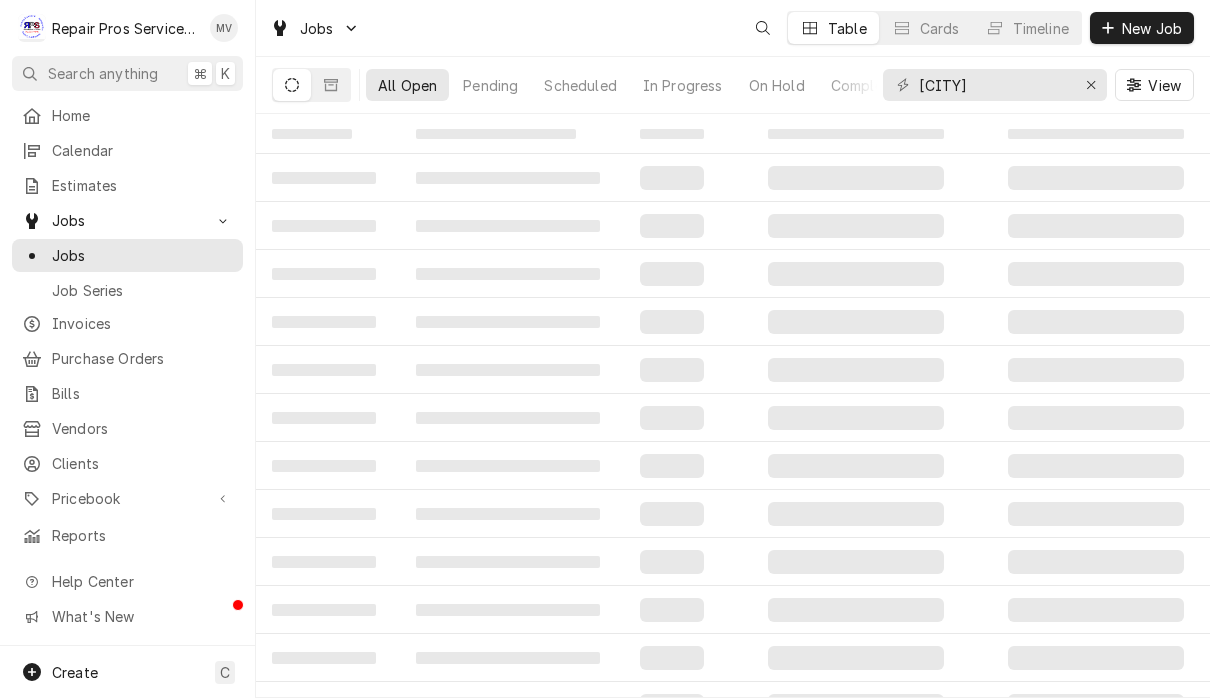 scroll, scrollTop: 0, scrollLeft: 0, axis: both 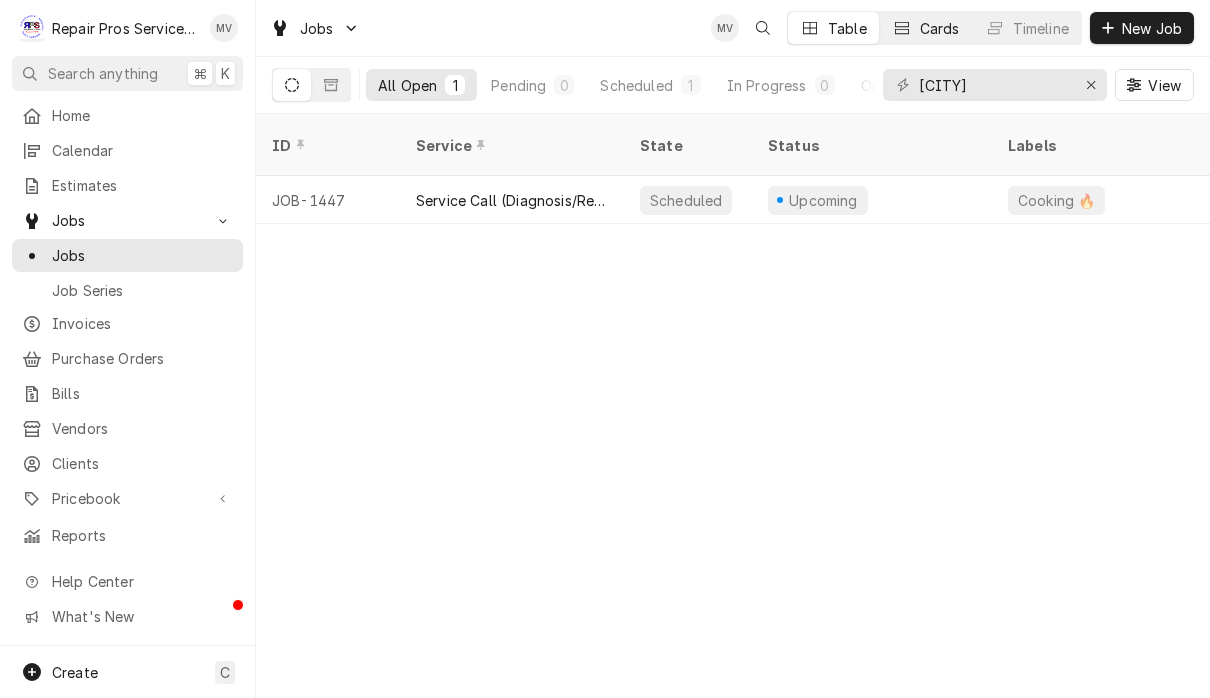 click on "Cards" at bounding box center [926, 28] 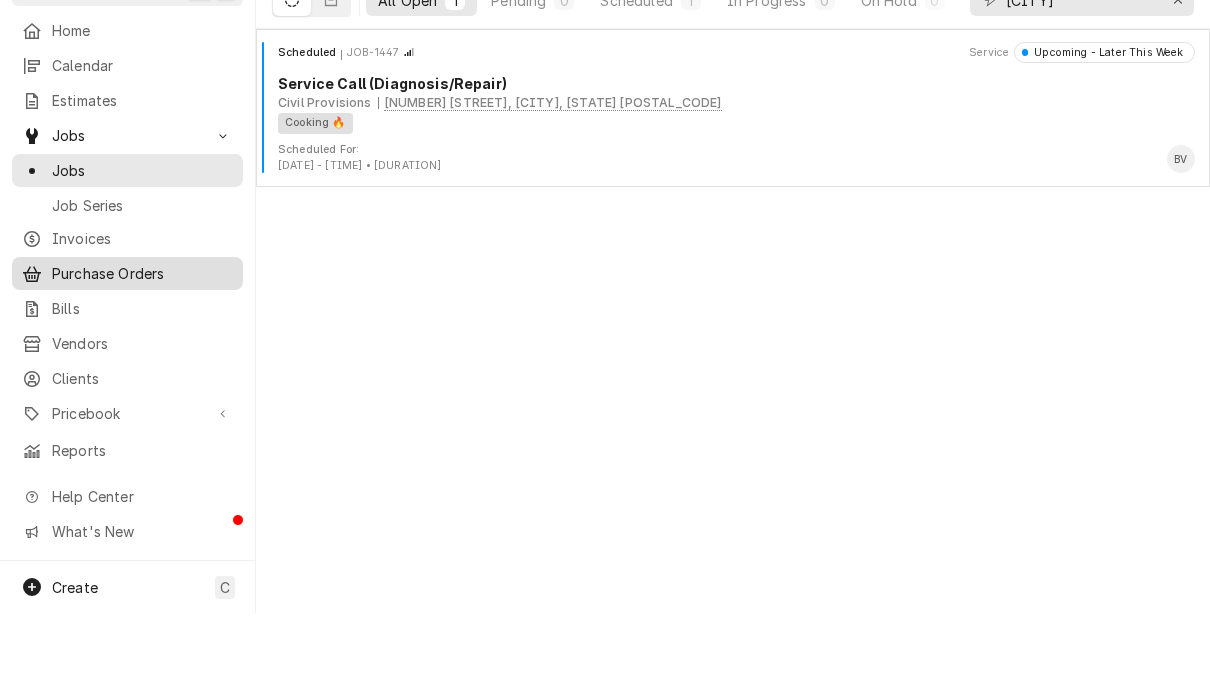 click on "Purchase Orders" at bounding box center (142, 358) 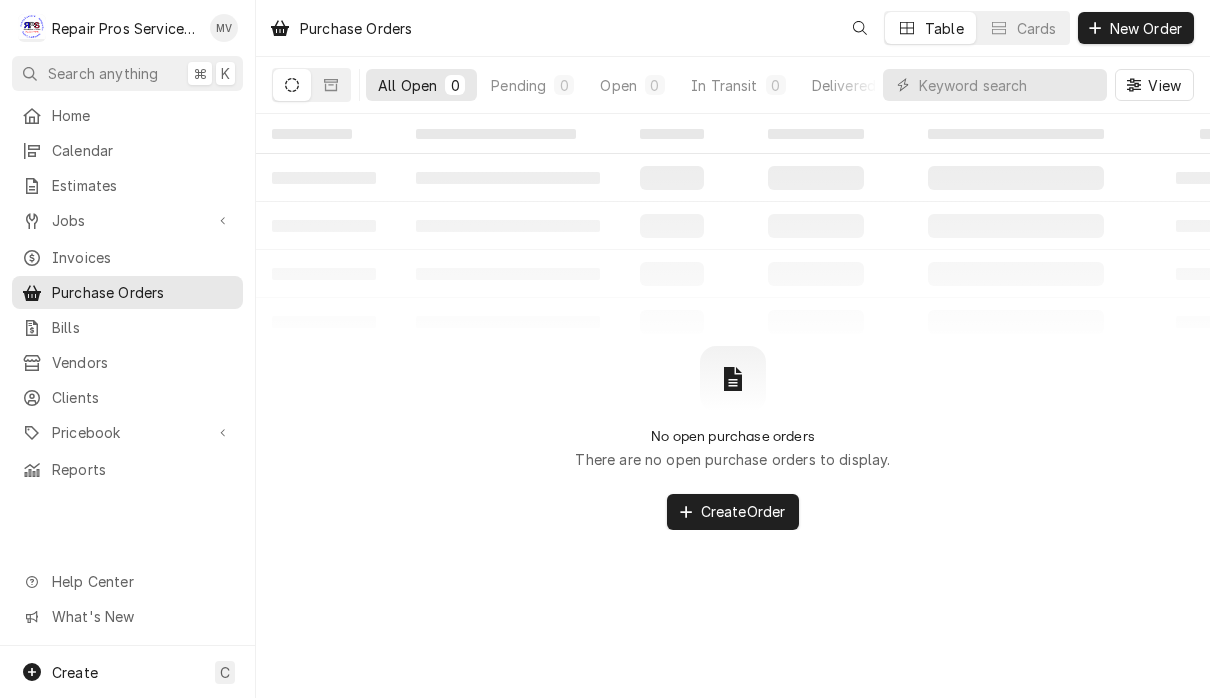 scroll, scrollTop: 0, scrollLeft: 0, axis: both 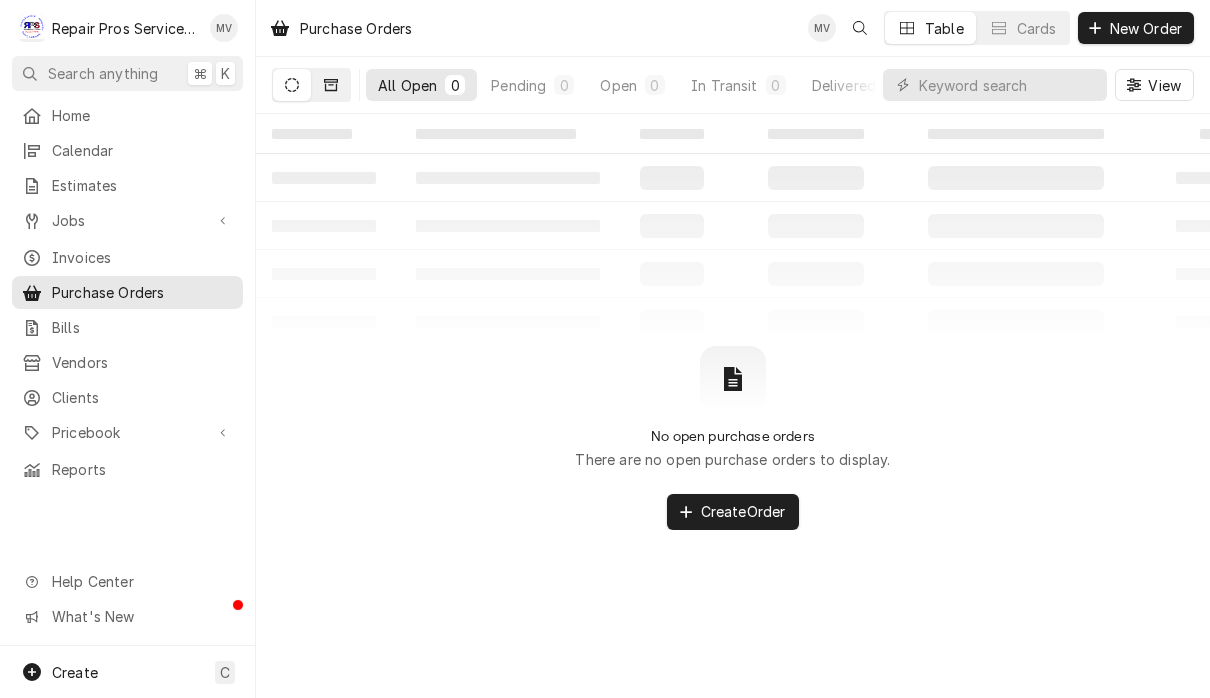 click 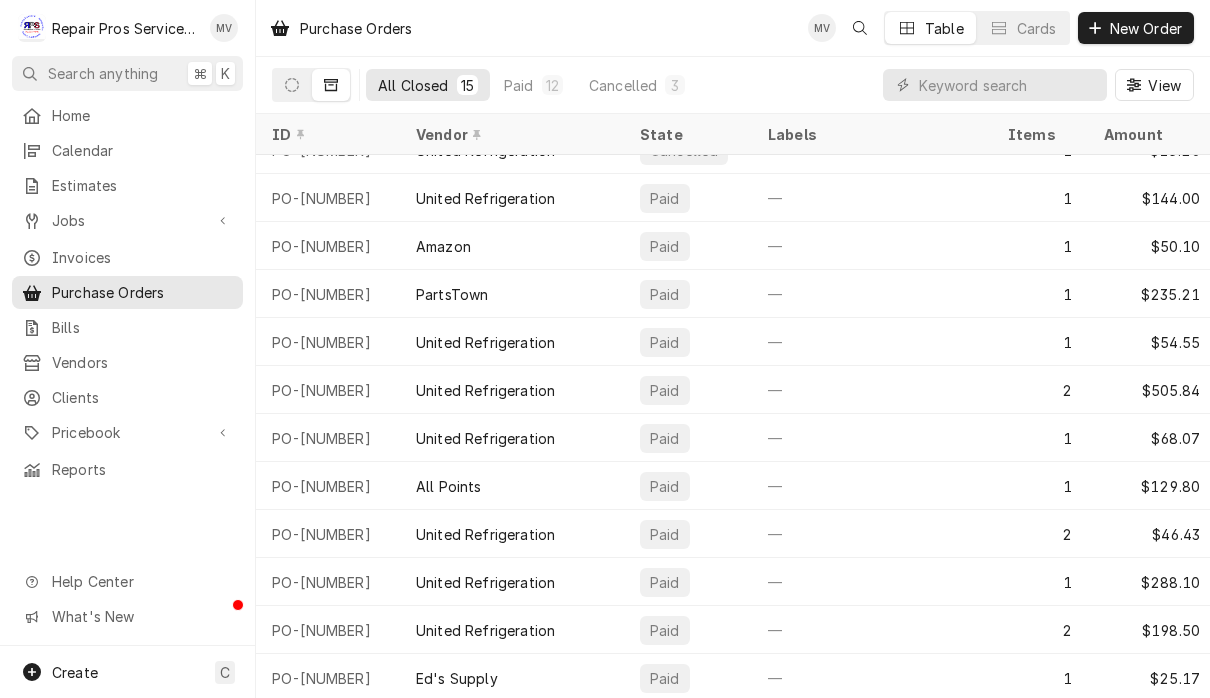 scroll, scrollTop: 172, scrollLeft: 0, axis: vertical 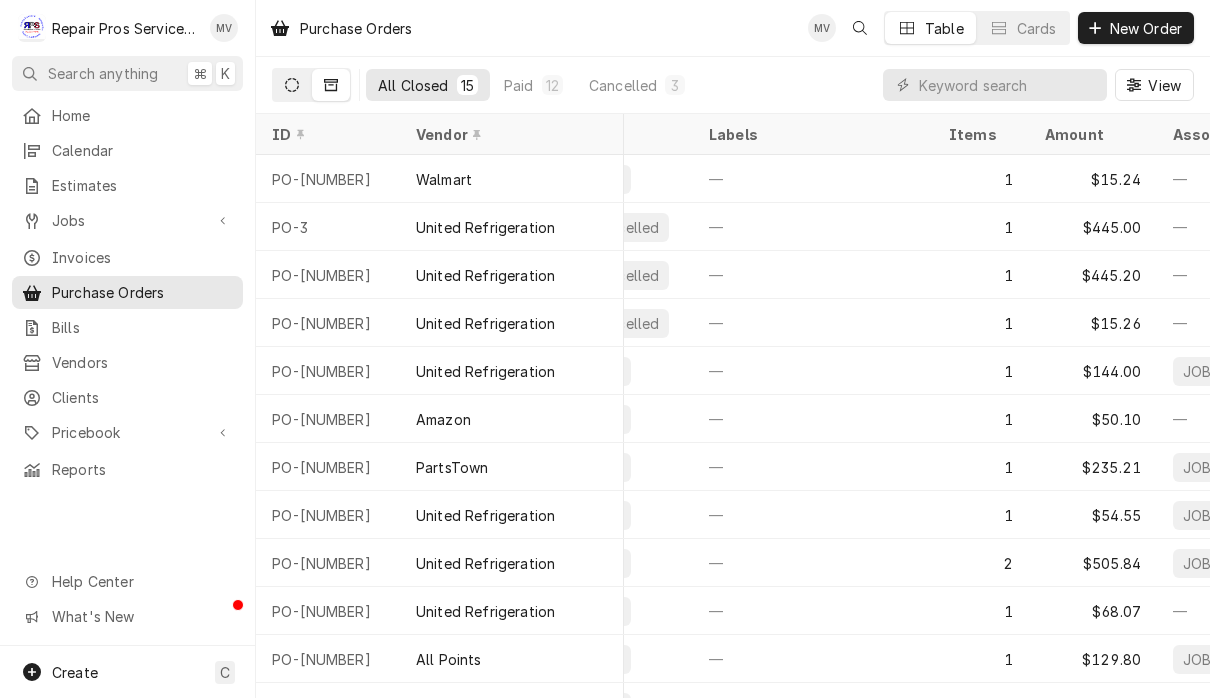 click 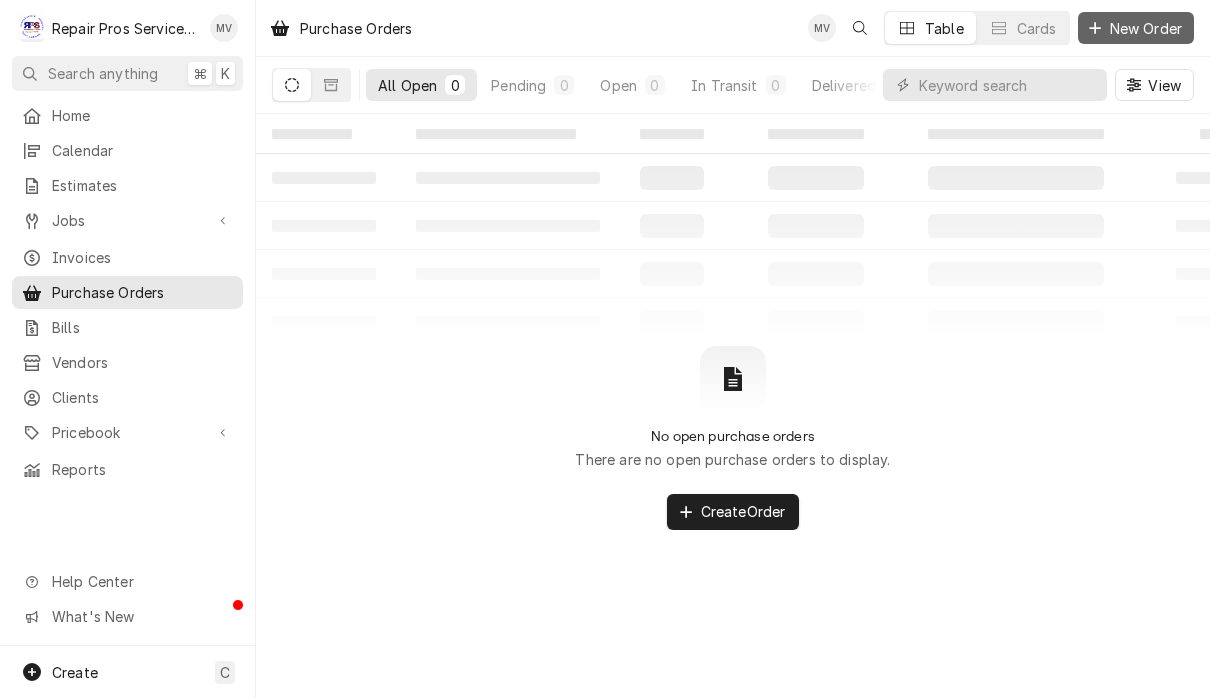click on "New Order" at bounding box center [1146, 28] 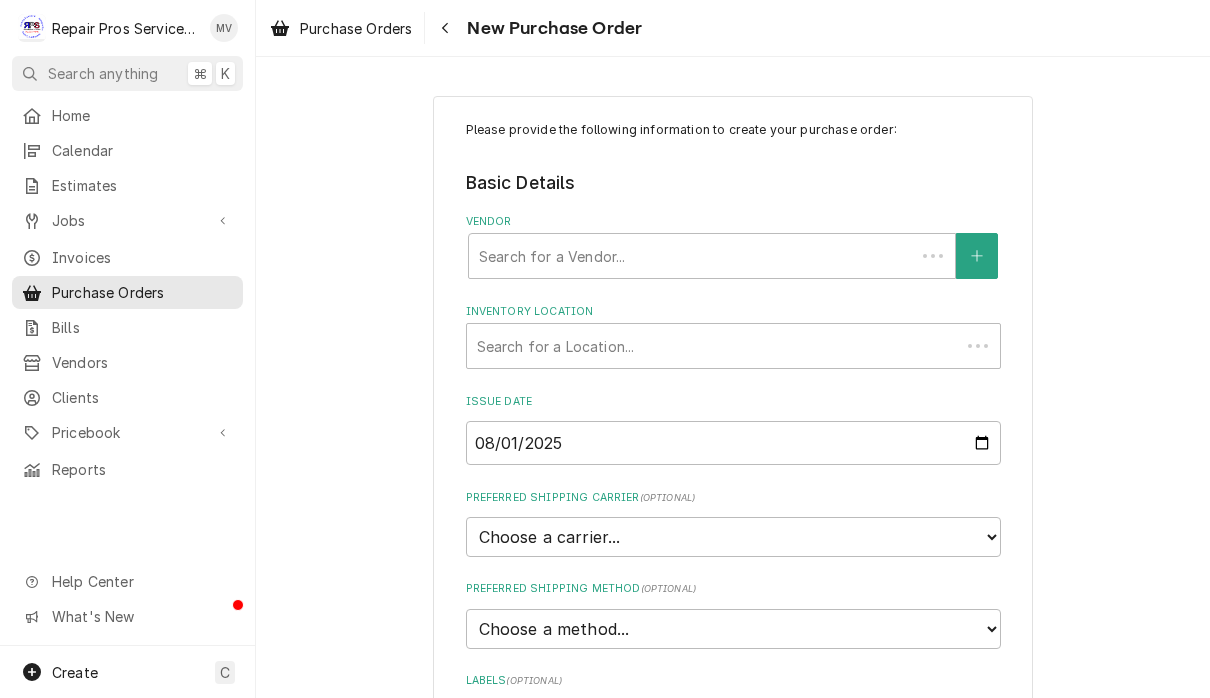 scroll, scrollTop: 0, scrollLeft: 0, axis: both 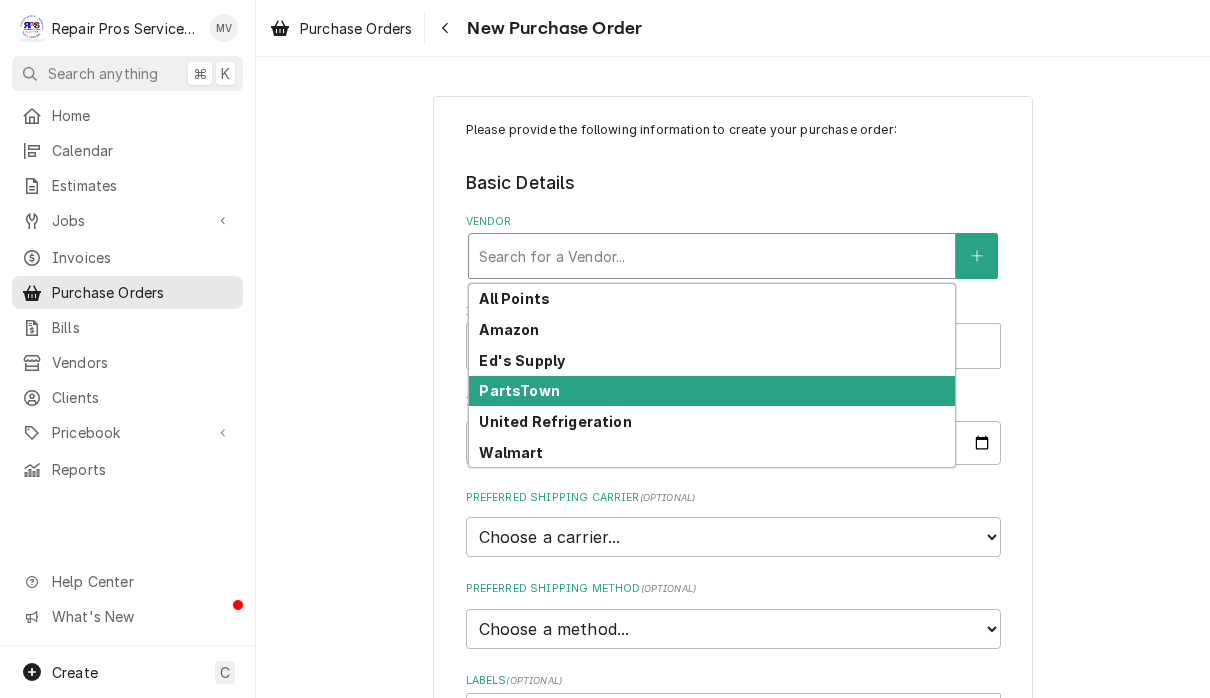 click on "PartsTown" at bounding box center (712, 391) 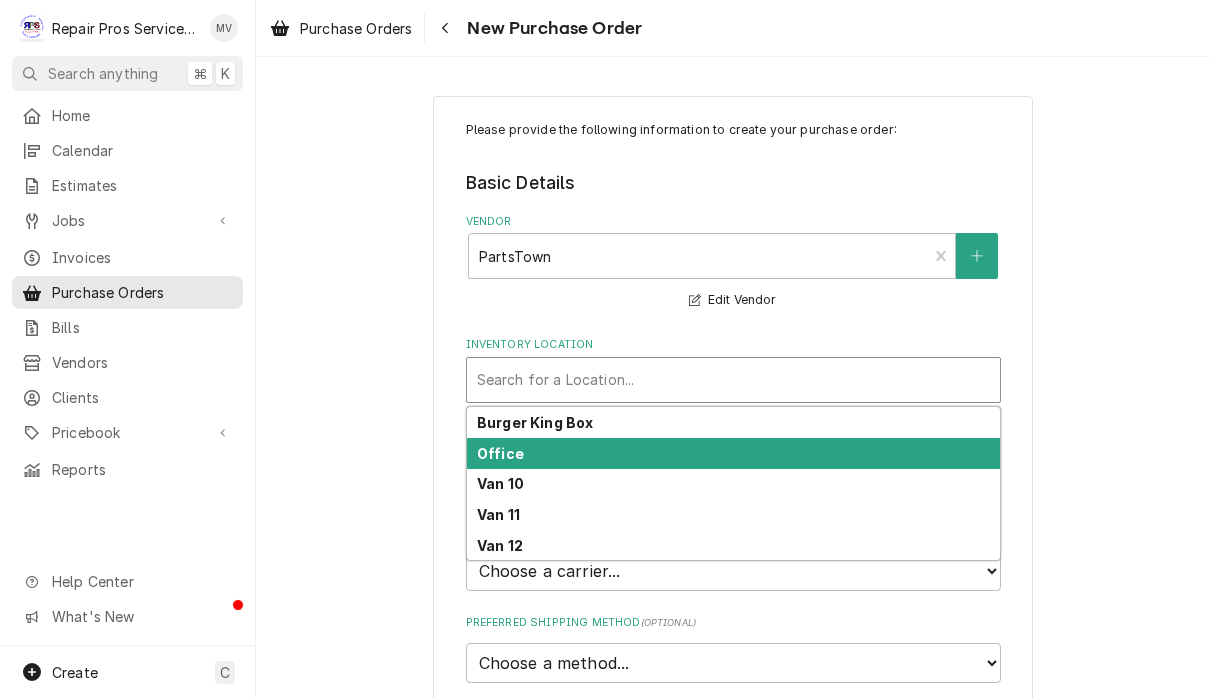 click on "Office" at bounding box center (733, 453) 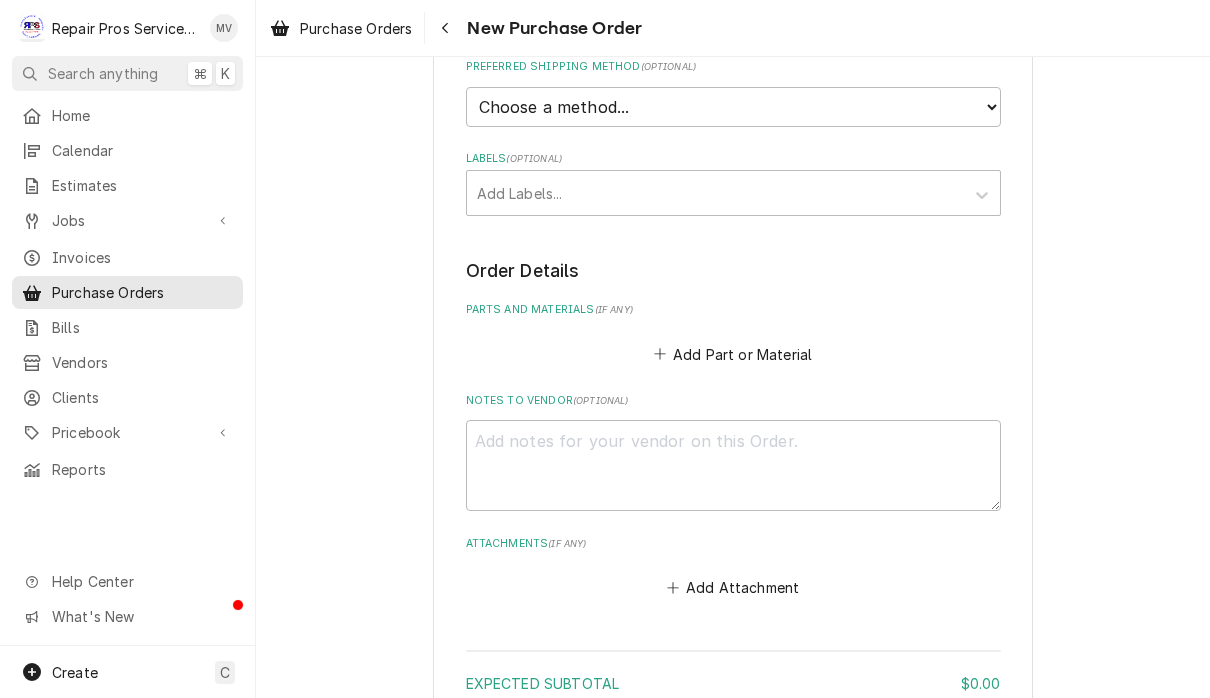 scroll, scrollTop: 568, scrollLeft: 0, axis: vertical 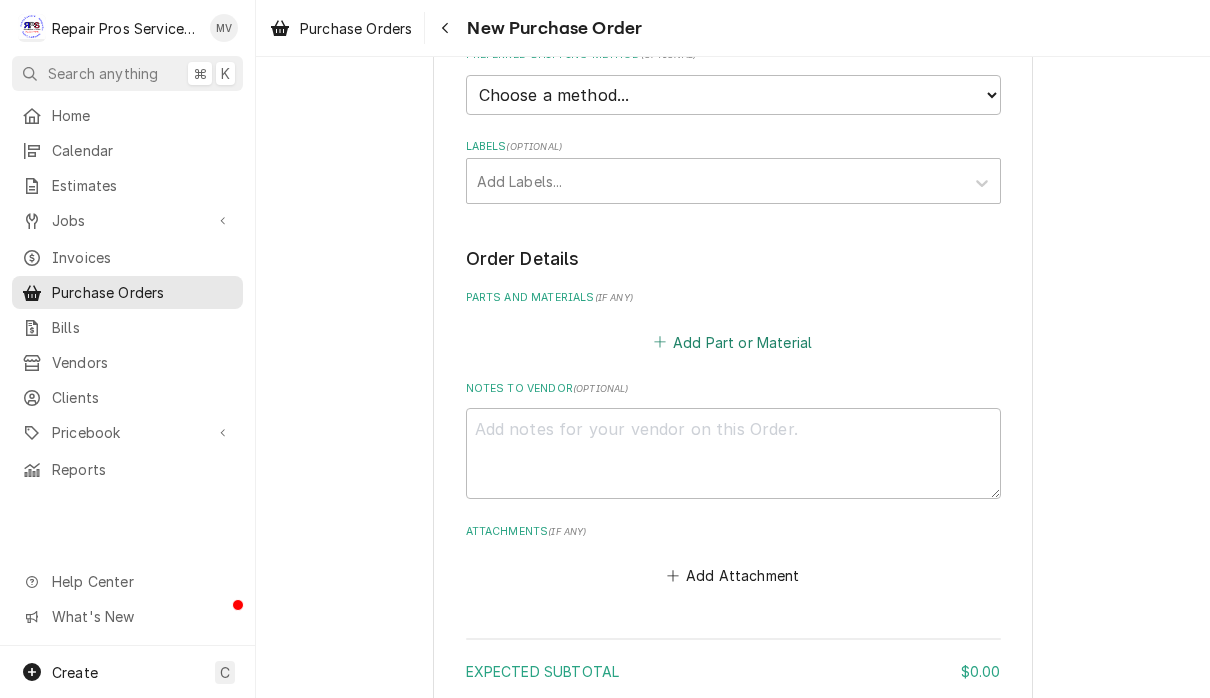 click on "Add Part or Material" at bounding box center [732, 342] 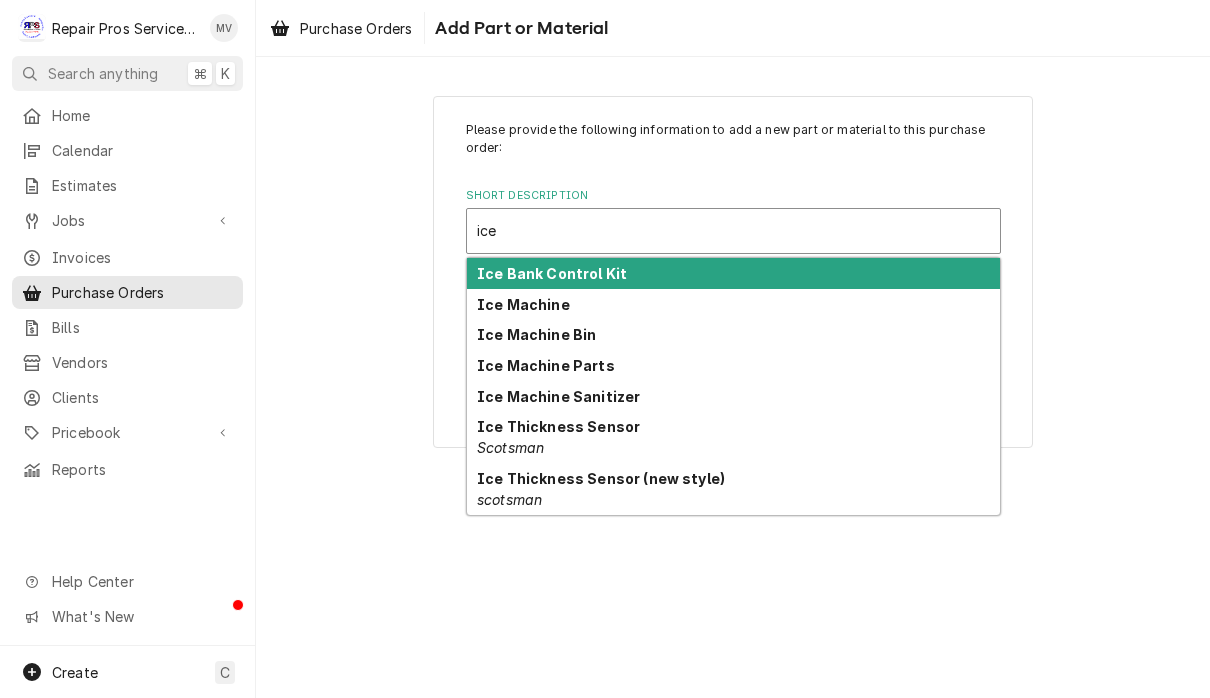 click on "Ice Bank Control Kit" at bounding box center [733, 273] 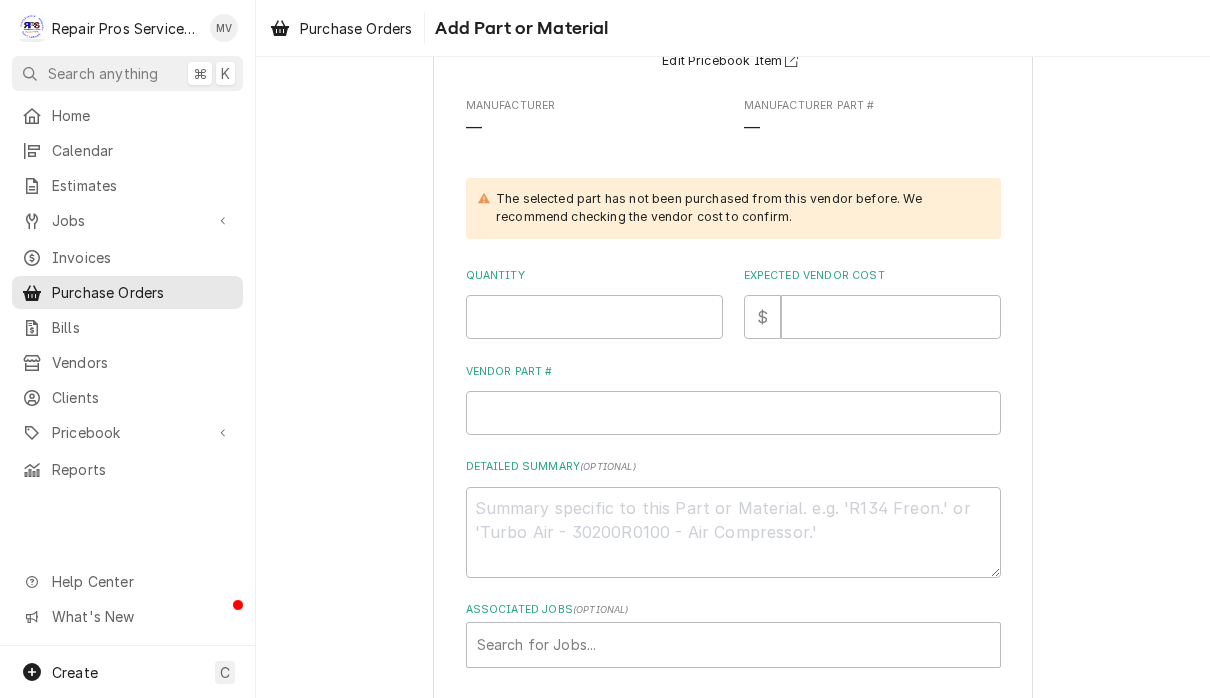 scroll, scrollTop: 224, scrollLeft: 0, axis: vertical 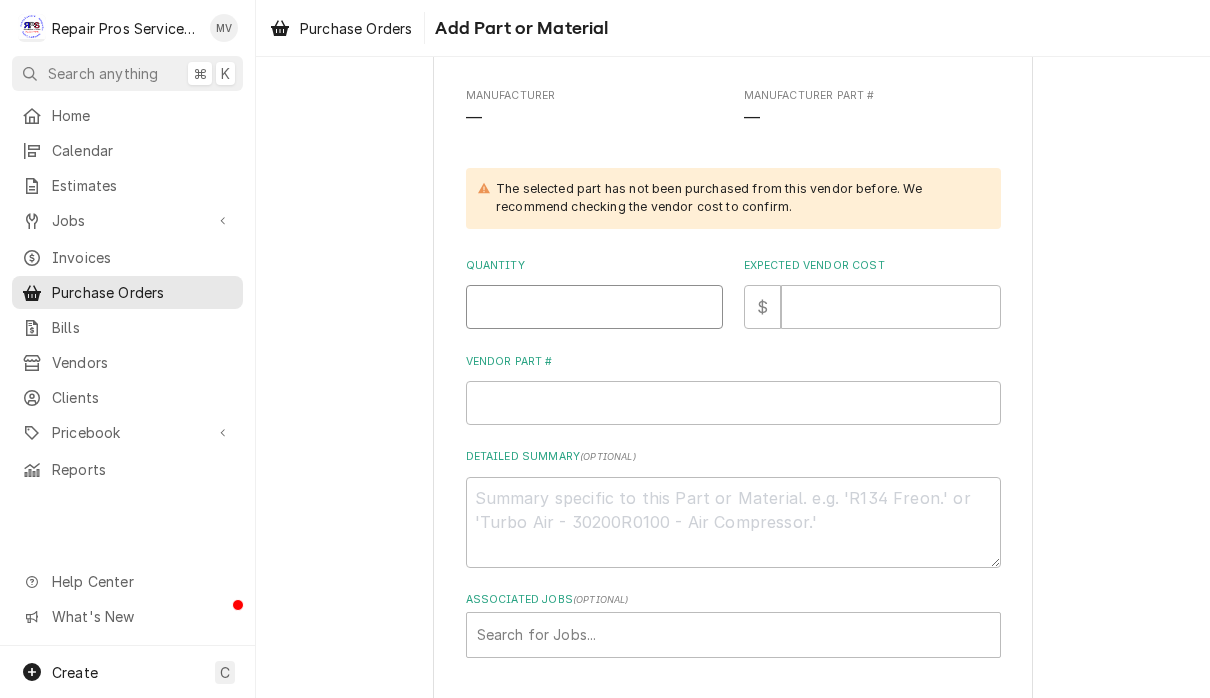 click on "Quantity" at bounding box center (594, 307) 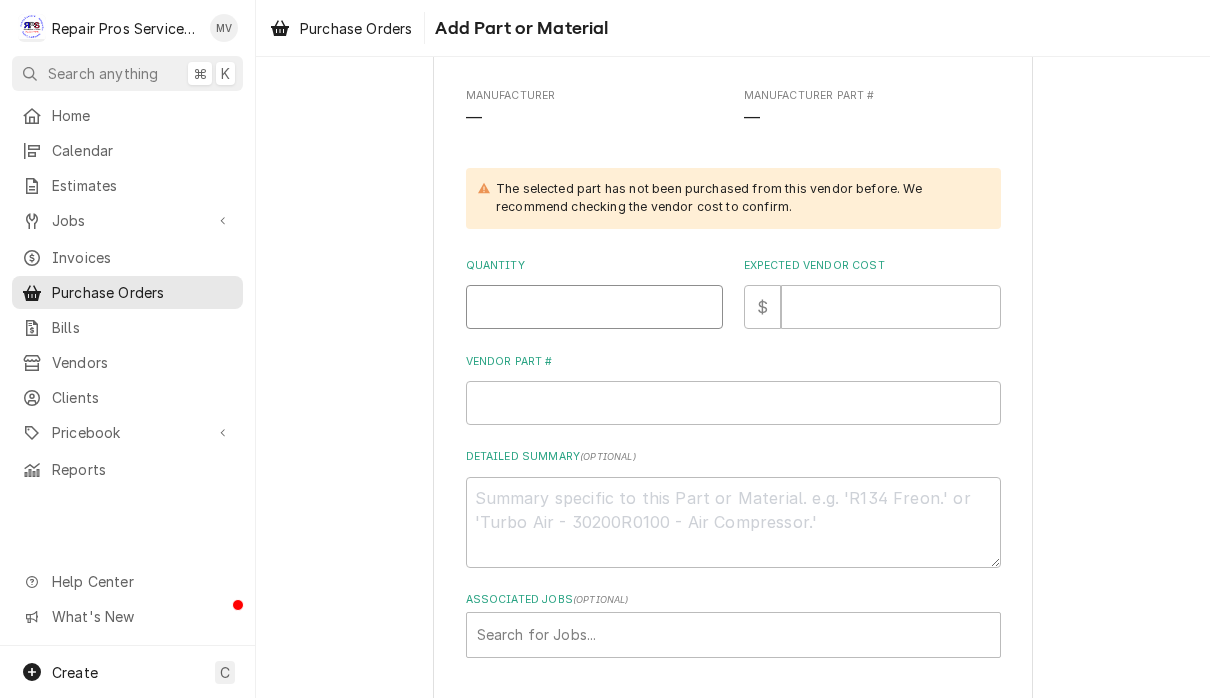 type on "x" 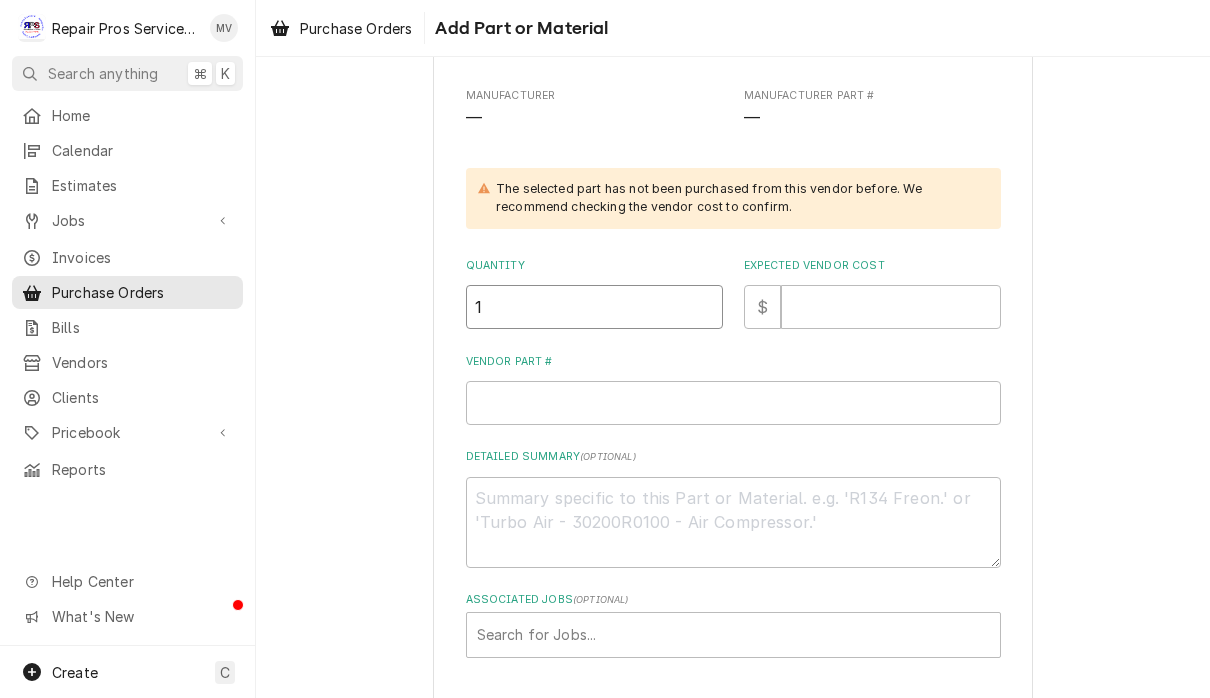 type on "1" 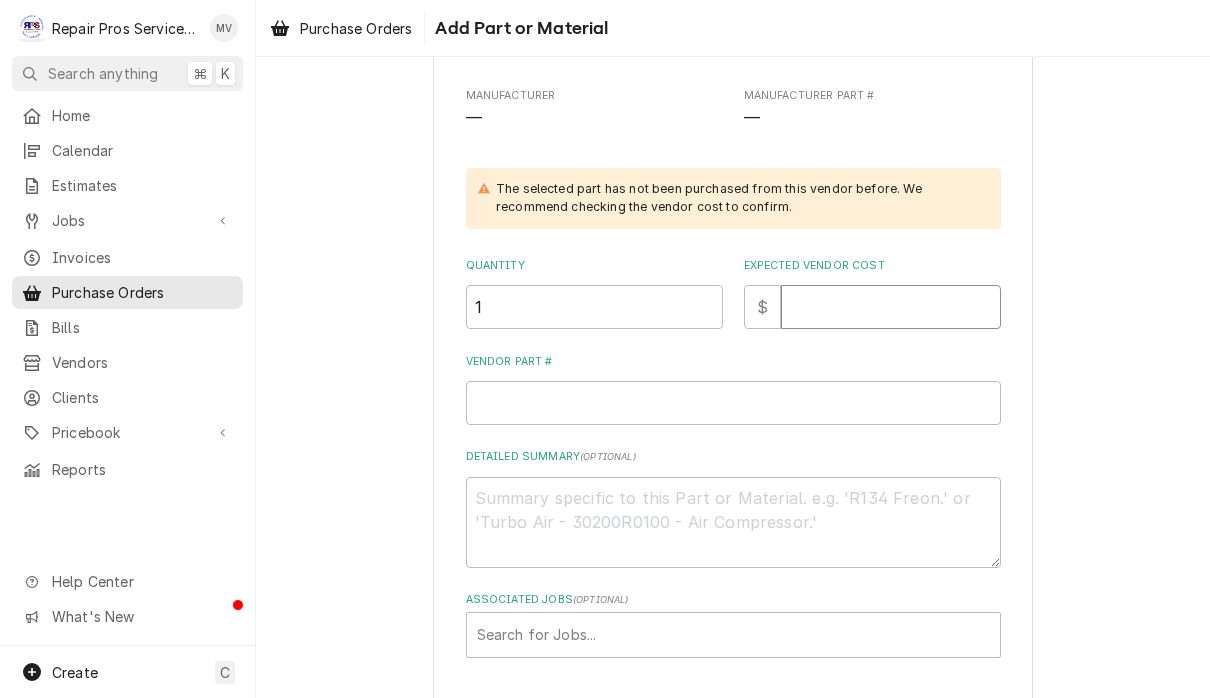 click on "Expected Vendor Cost" at bounding box center (891, 307) 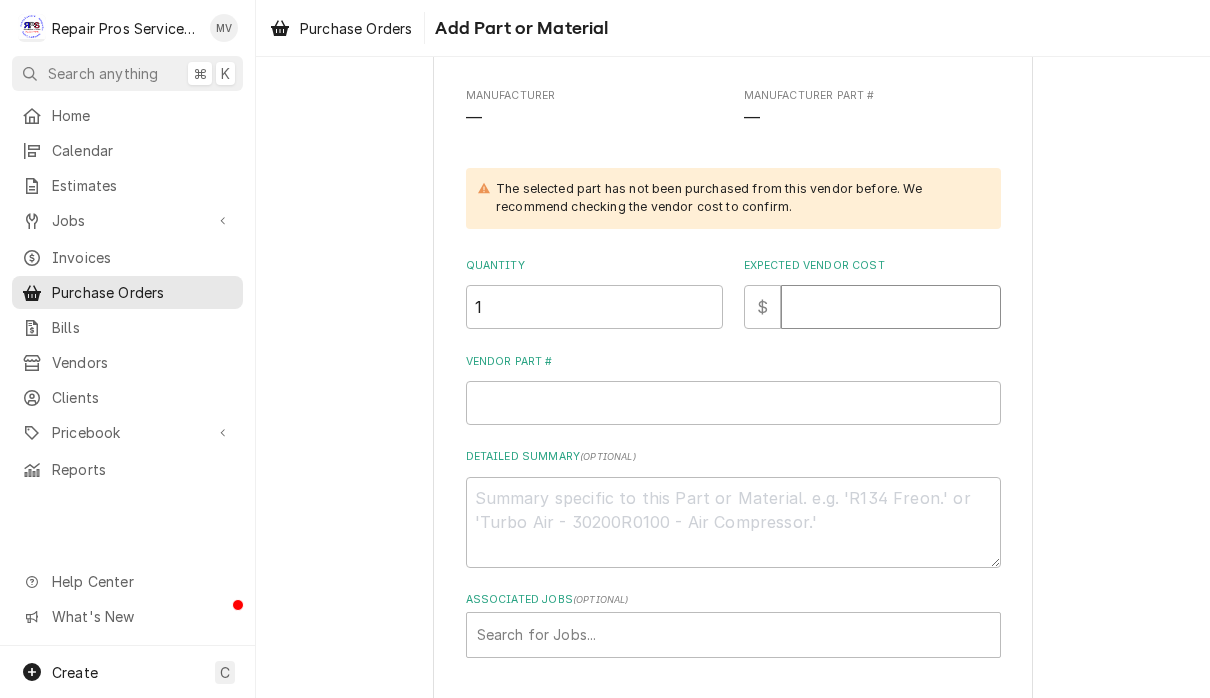 type on "x" 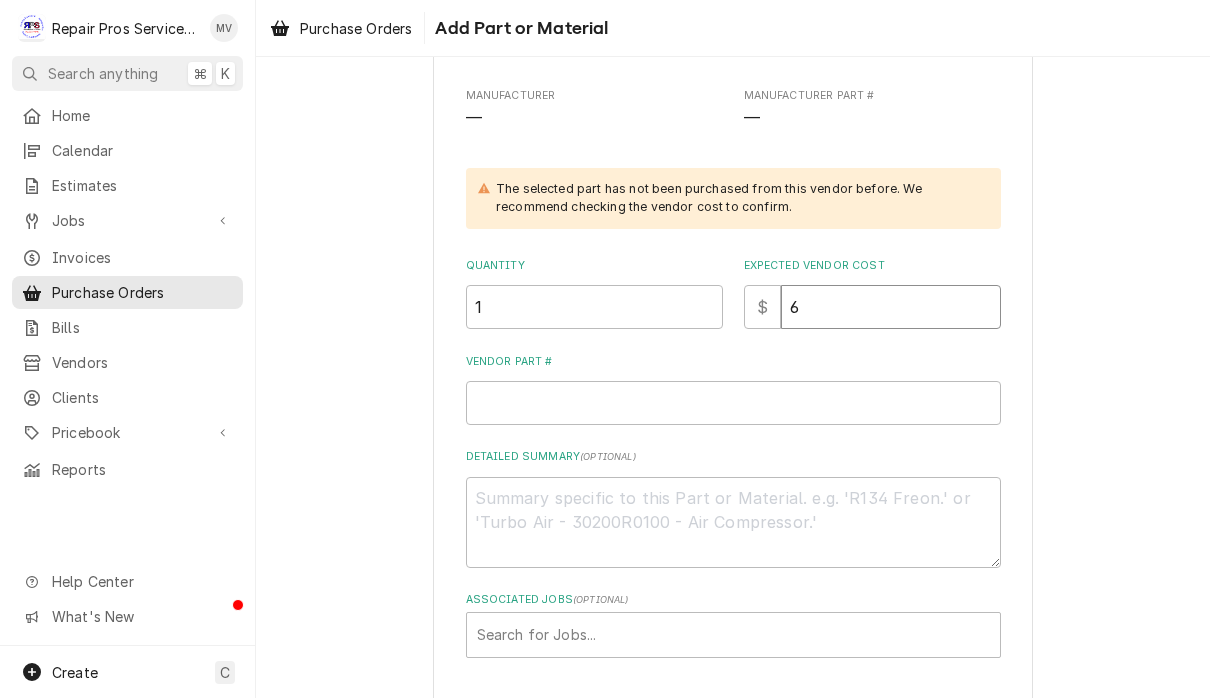 type on "x" 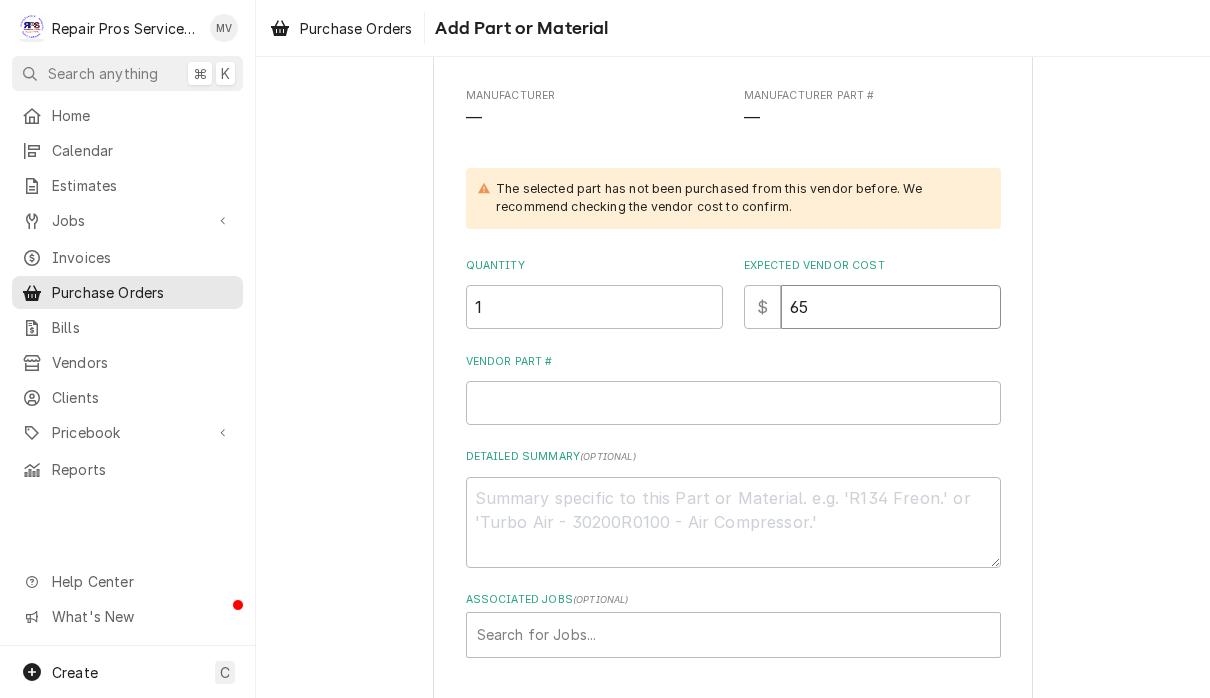 type on "x" 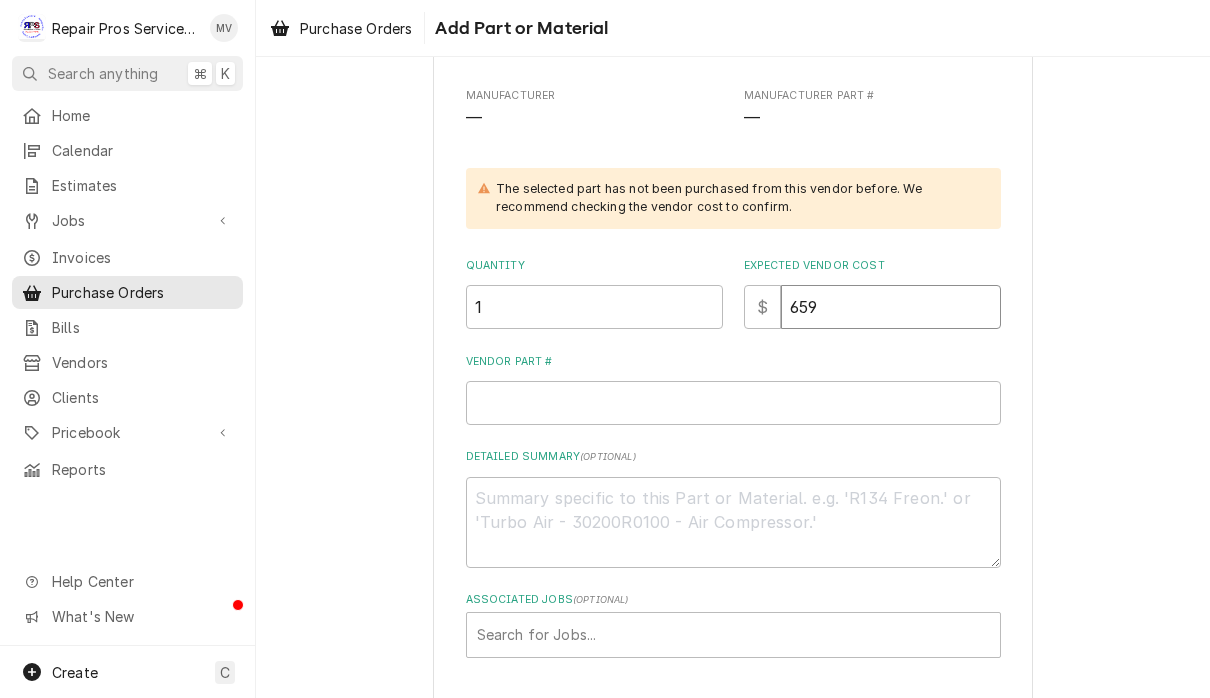 type on "x" 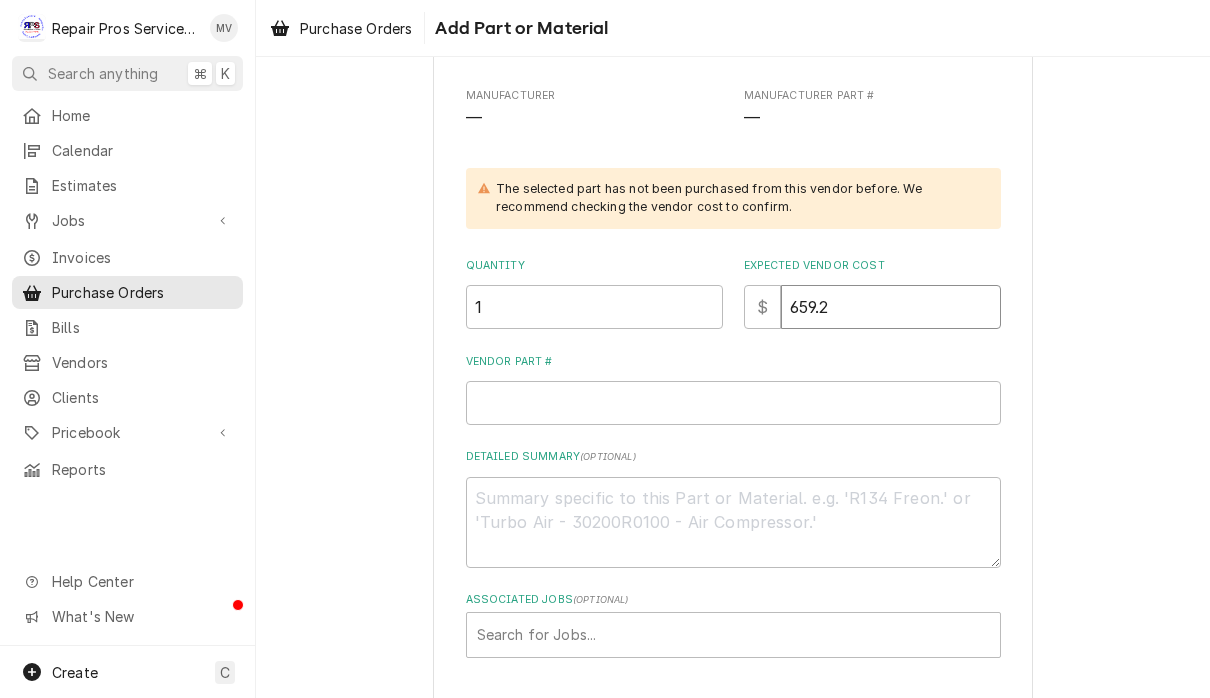 type on "x" 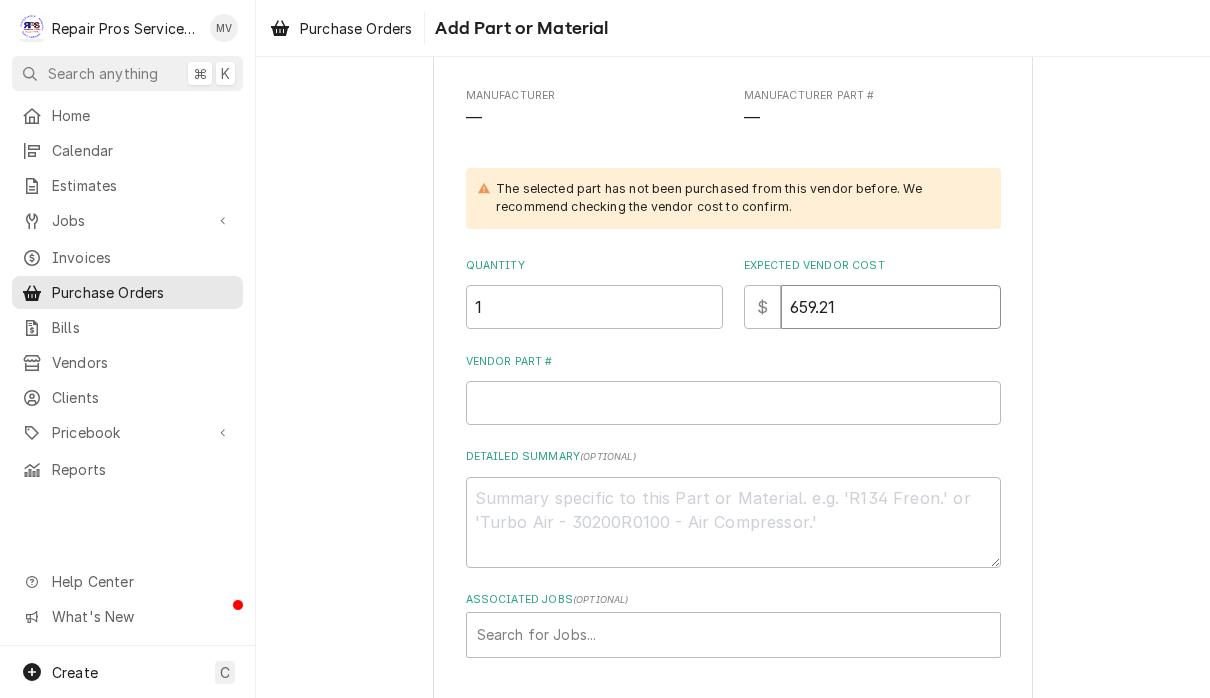 type on "659.21" 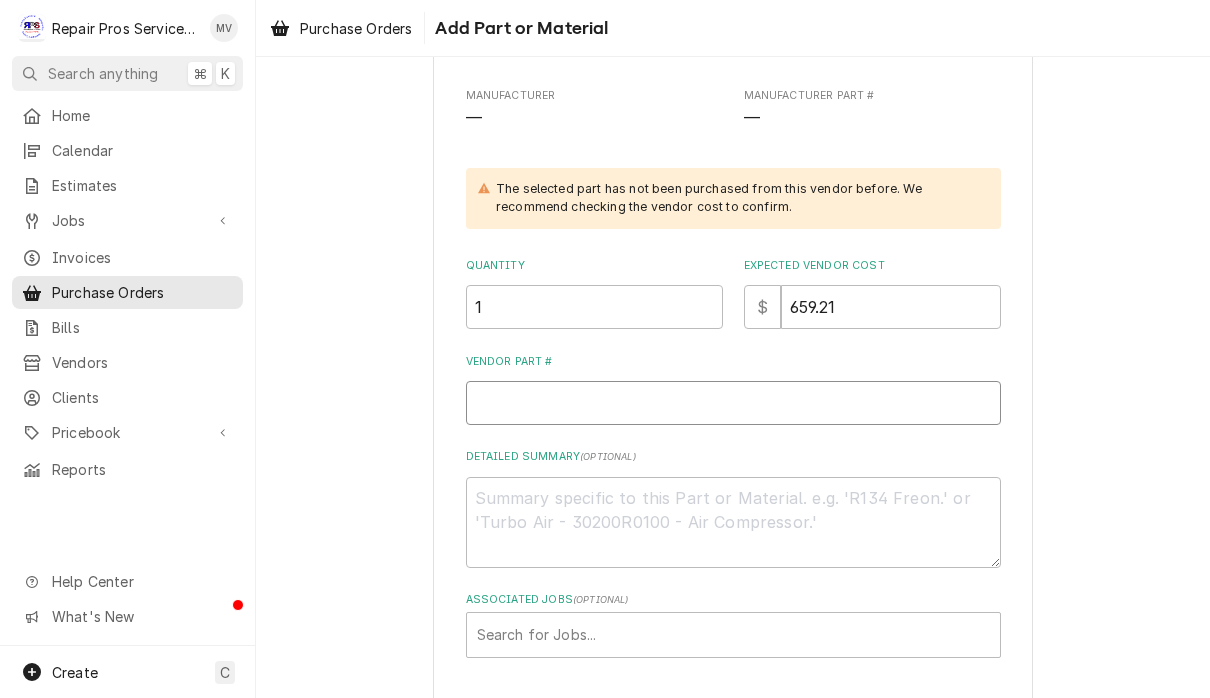 click on "Vendor Part #" at bounding box center [733, 403] 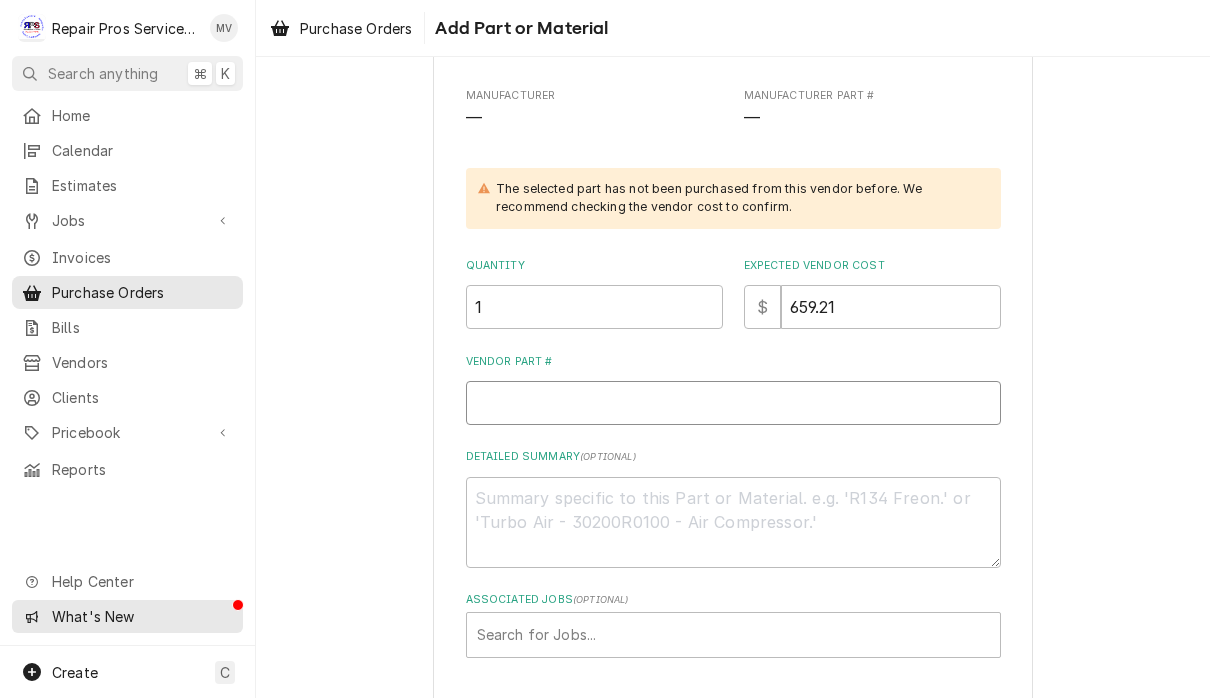 paste on "MAN020009848" 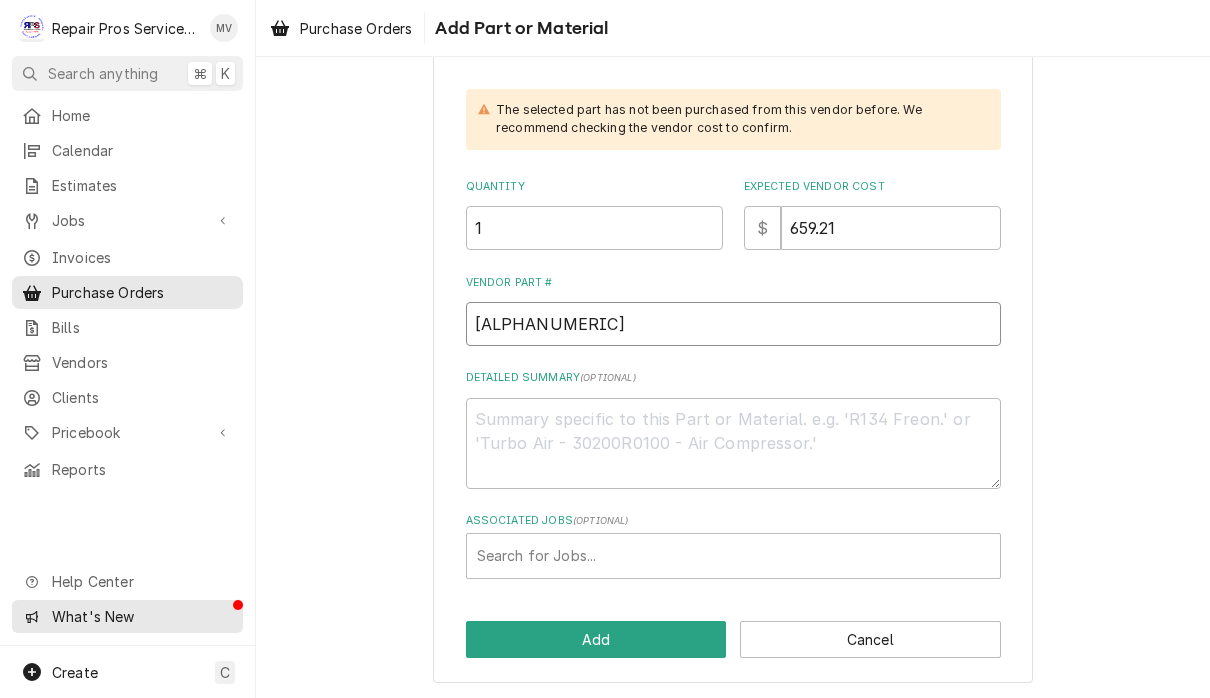 scroll, scrollTop: 302, scrollLeft: 0, axis: vertical 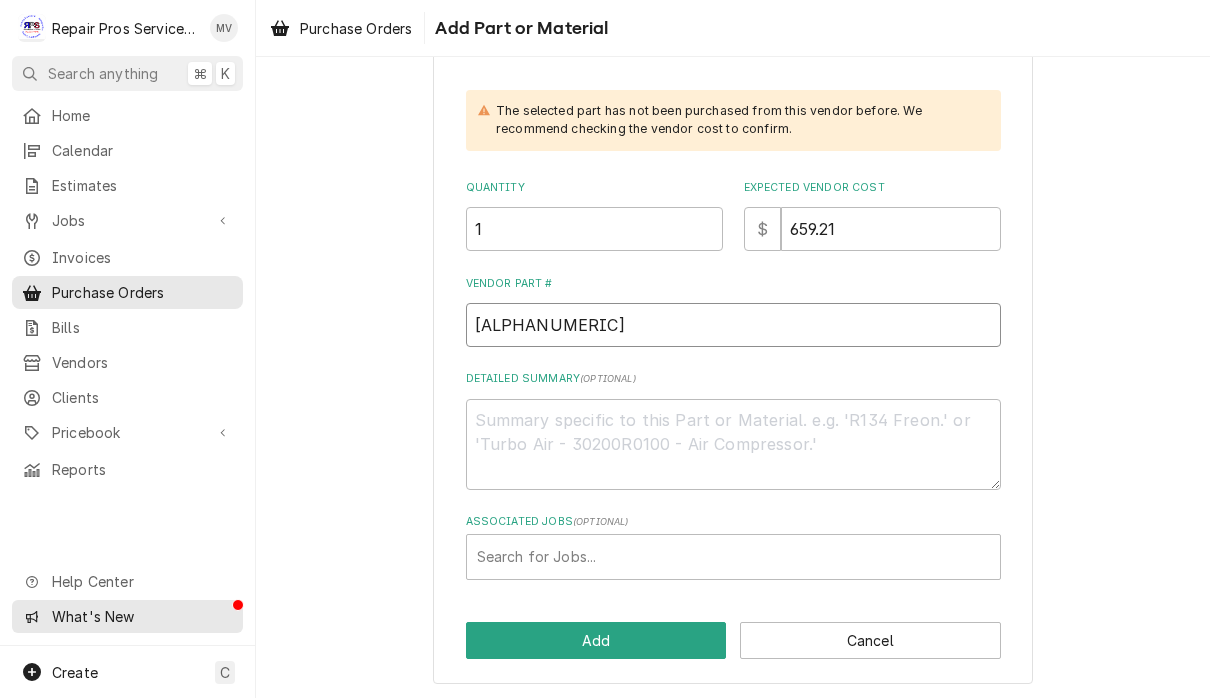 type on "MAN020009848" 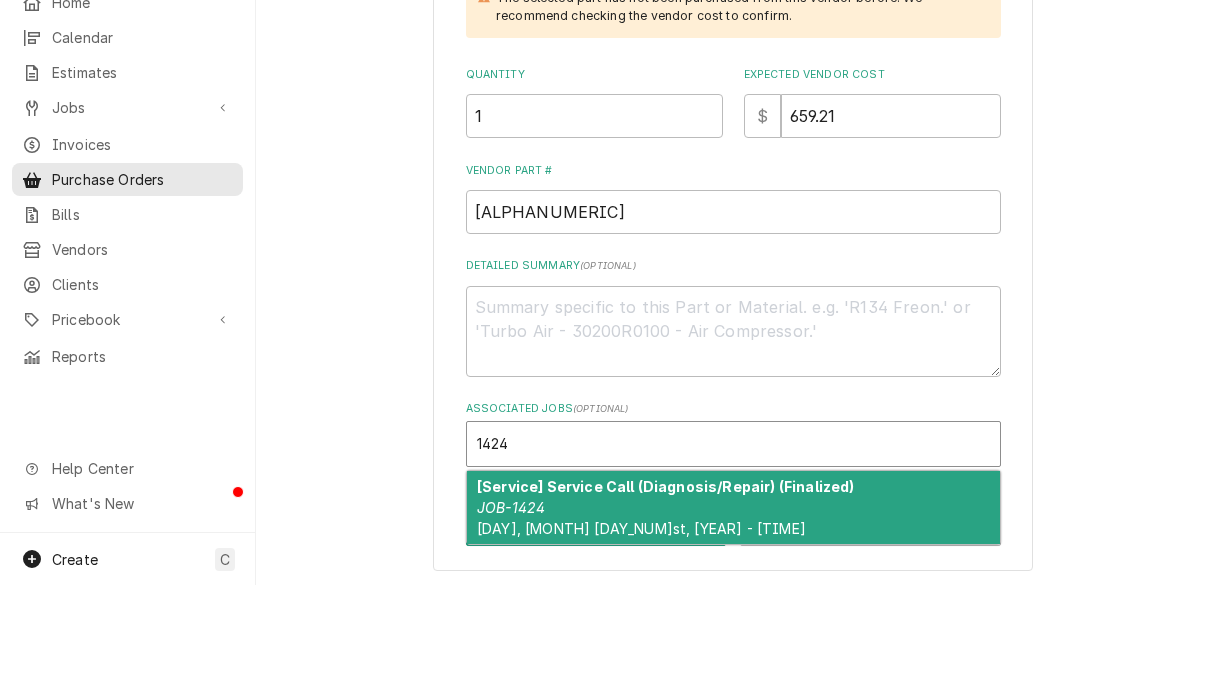 click on "[Service] Service Call (Diagnosis/Repair) (Finalized) JOB-1424 Thu, Jul 31st, 2025 - 8:30 AM" at bounding box center (733, 620) 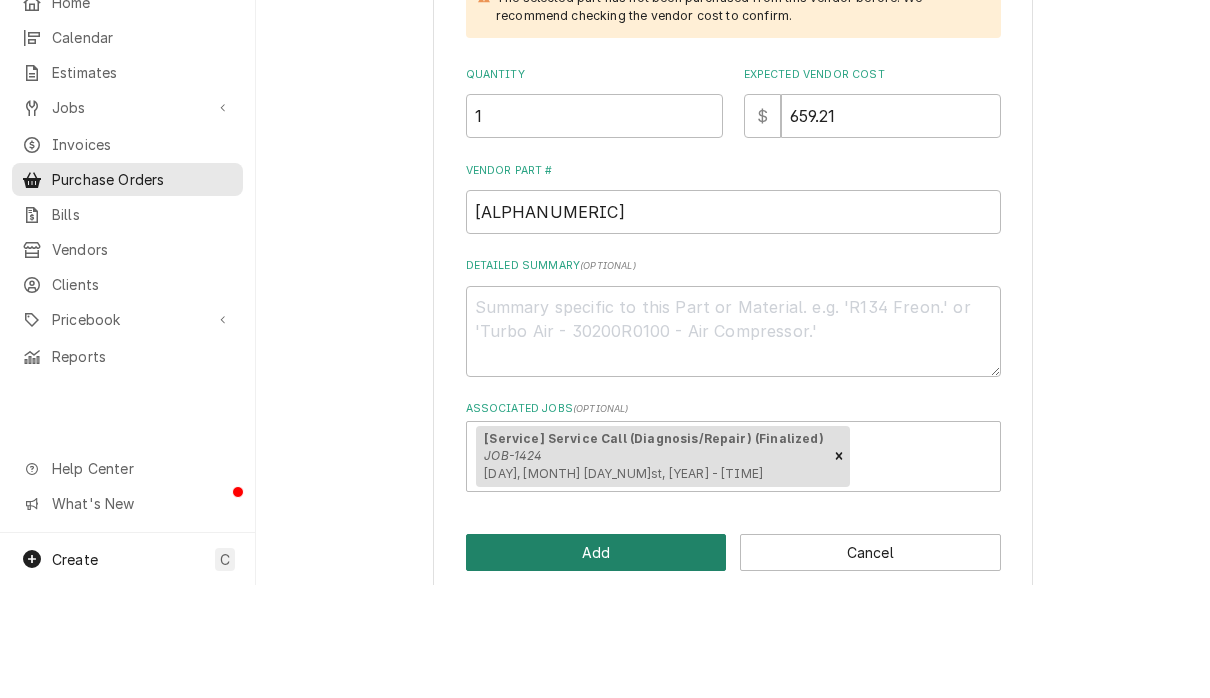 click on "Add" at bounding box center (596, 665) 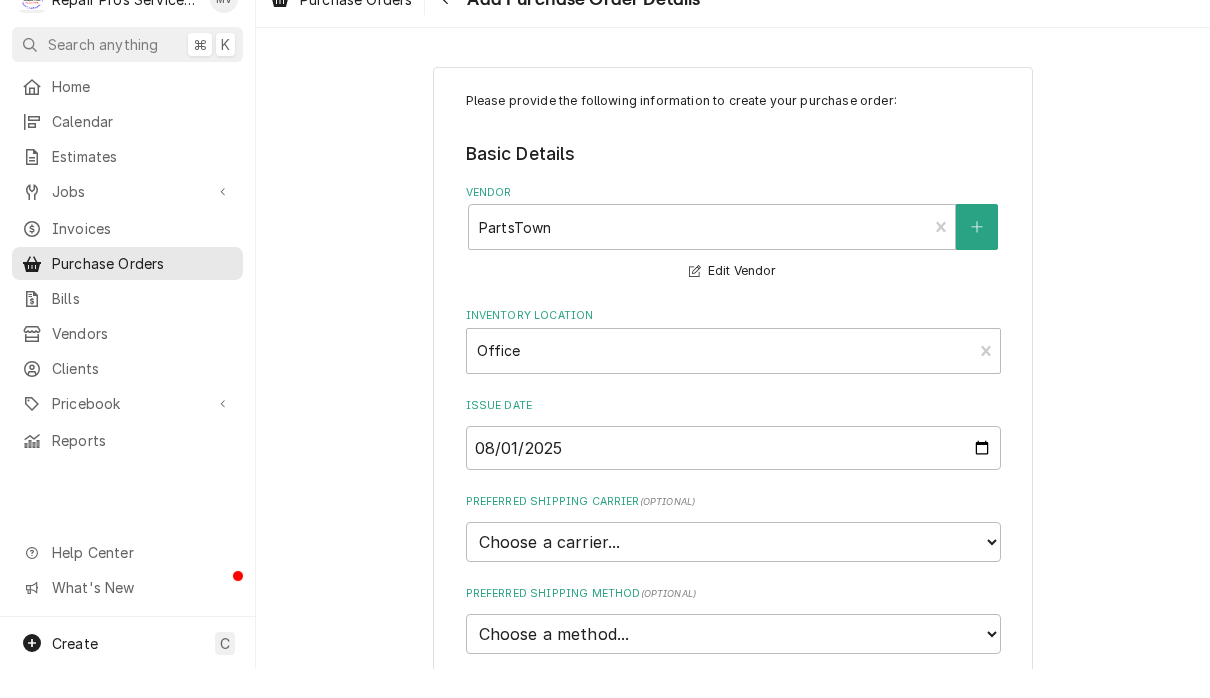 scroll, scrollTop: 0, scrollLeft: 0, axis: both 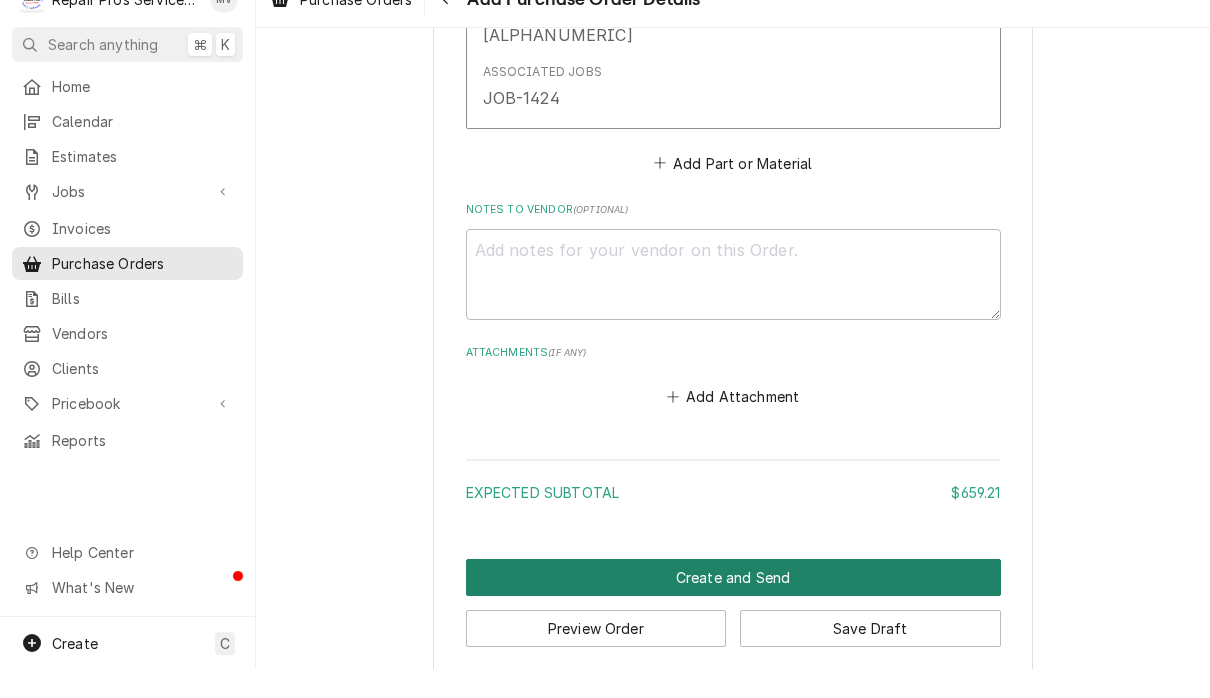 click on "Create and Send" at bounding box center [733, 606] 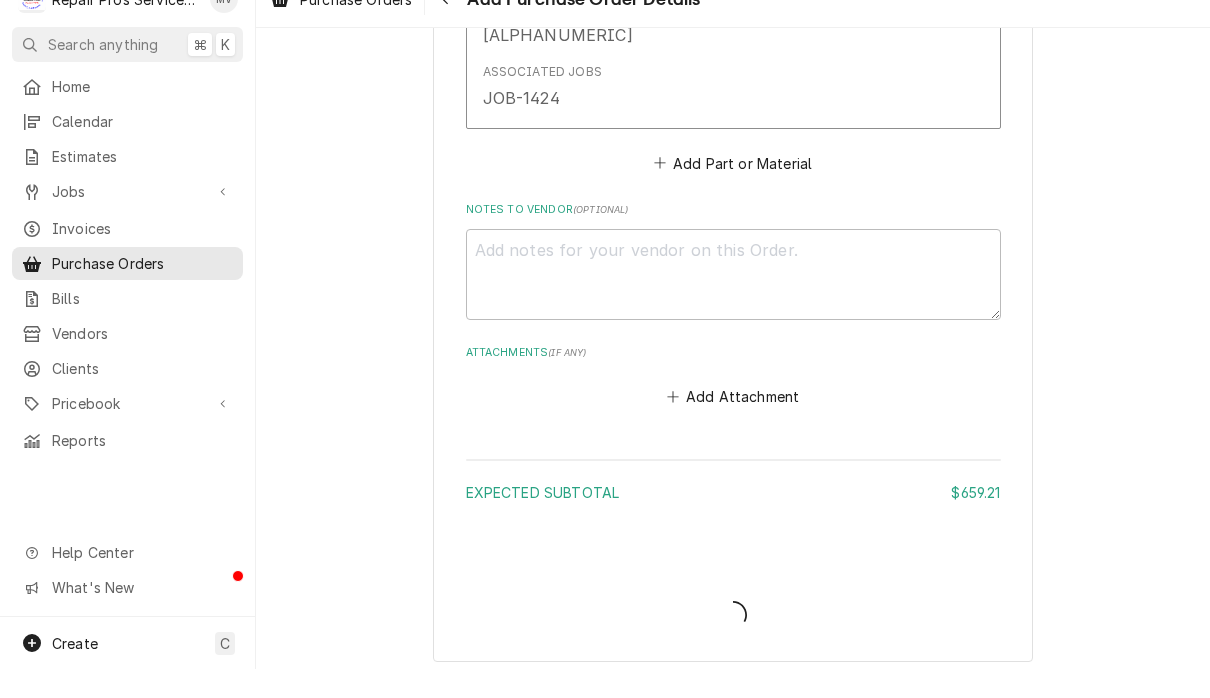 scroll, scrollTop: 1048, scrollLeft: 0, axis: vertical 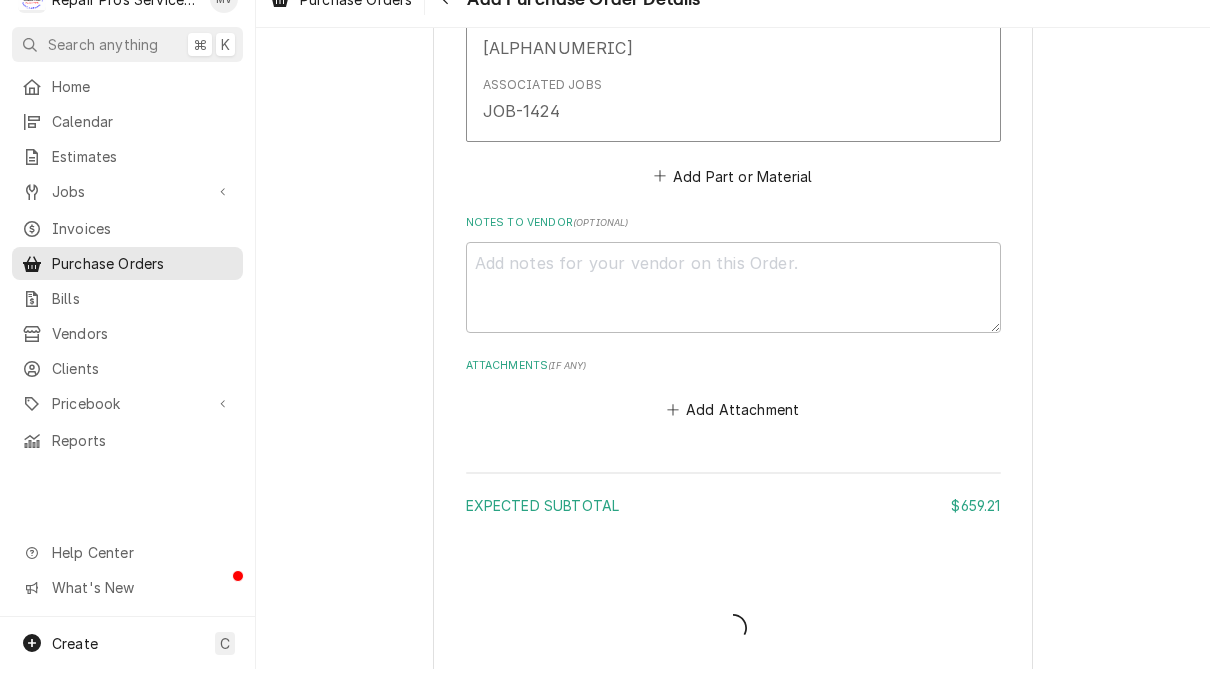 type on "x" 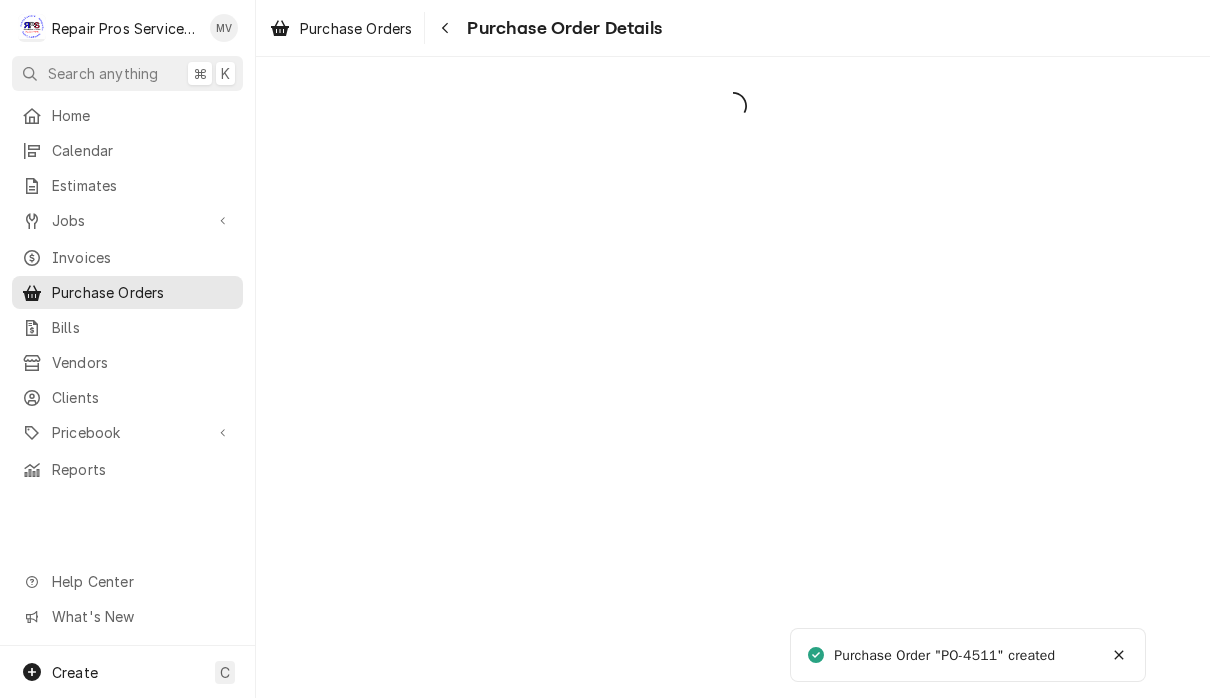 scroll, scrollTop: 0, scrollLeft: 0, axis: both 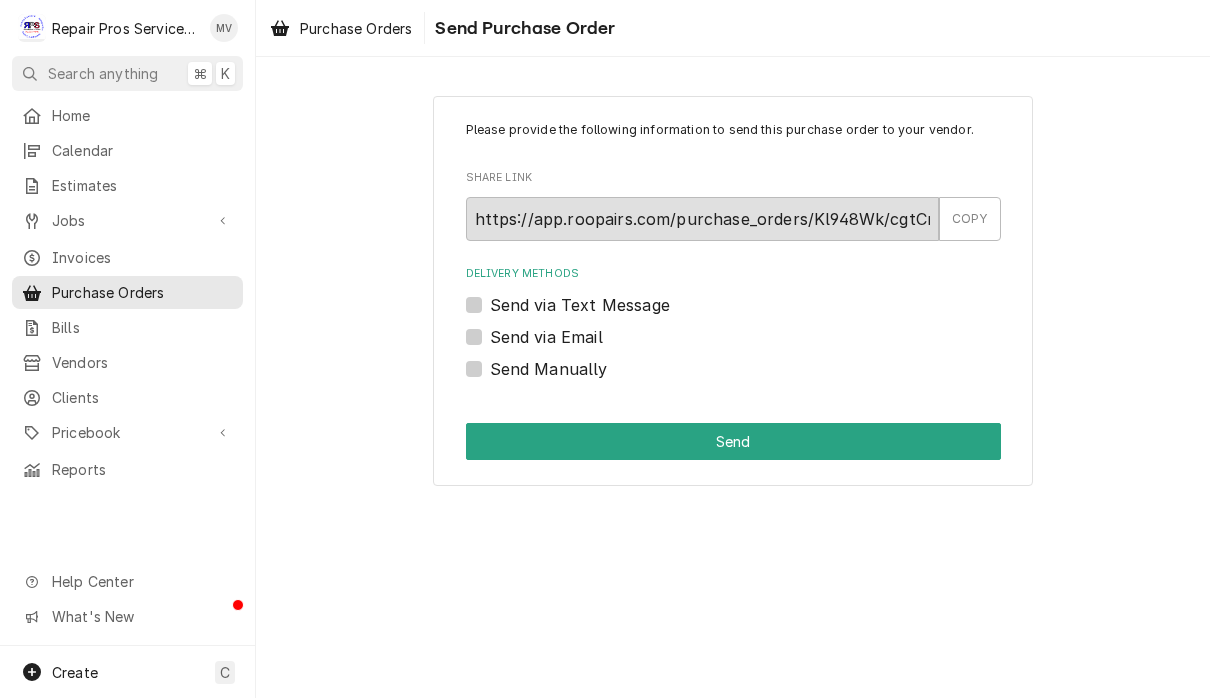 click on "Send Manually" at bounding box center (549, 369) 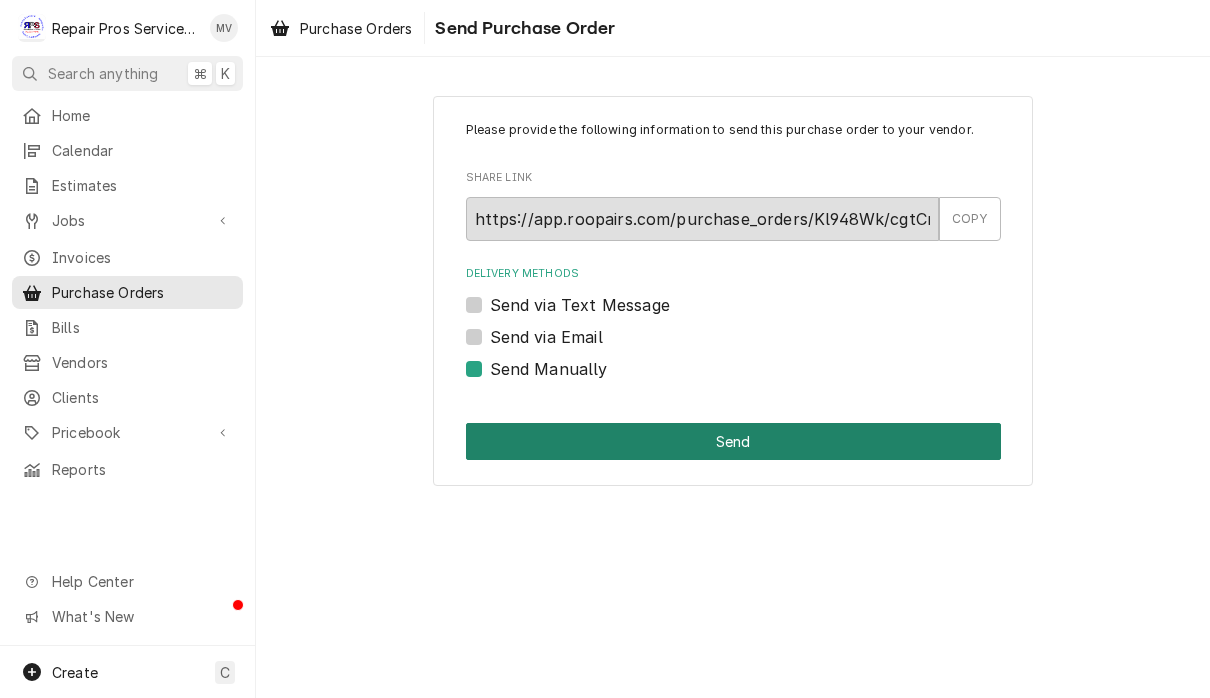 click on "Send" at bounding box center (733, 441) 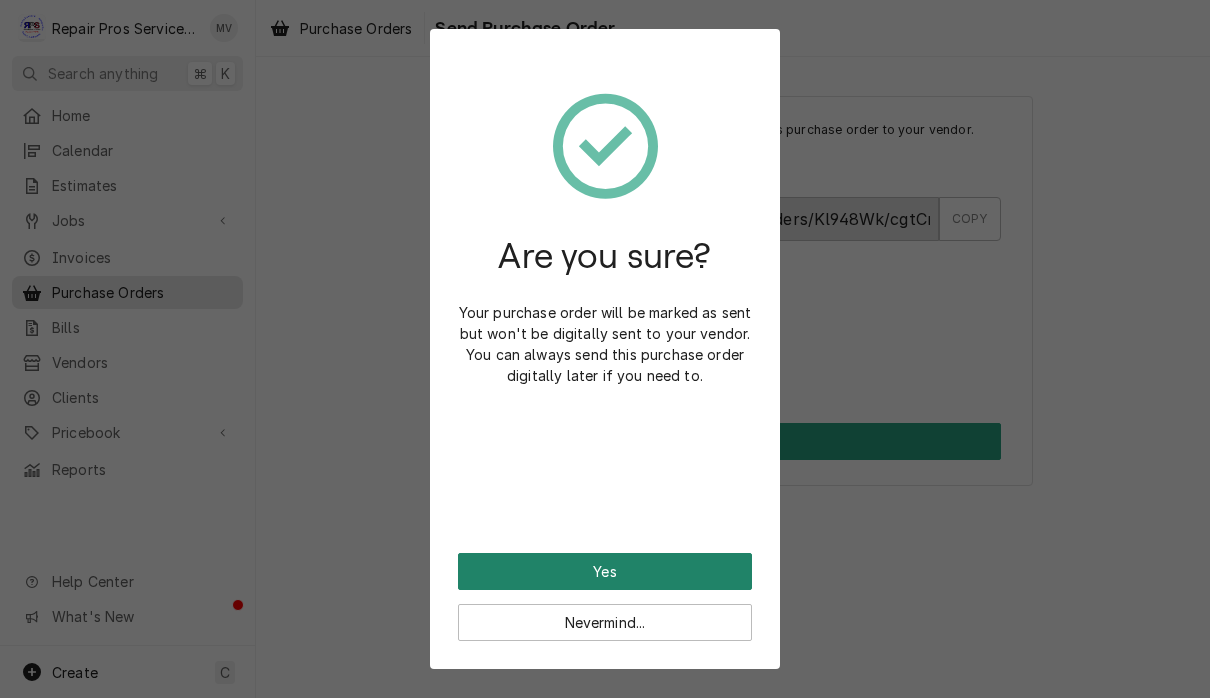 click on "Yes" at bounding box center (605, 571) 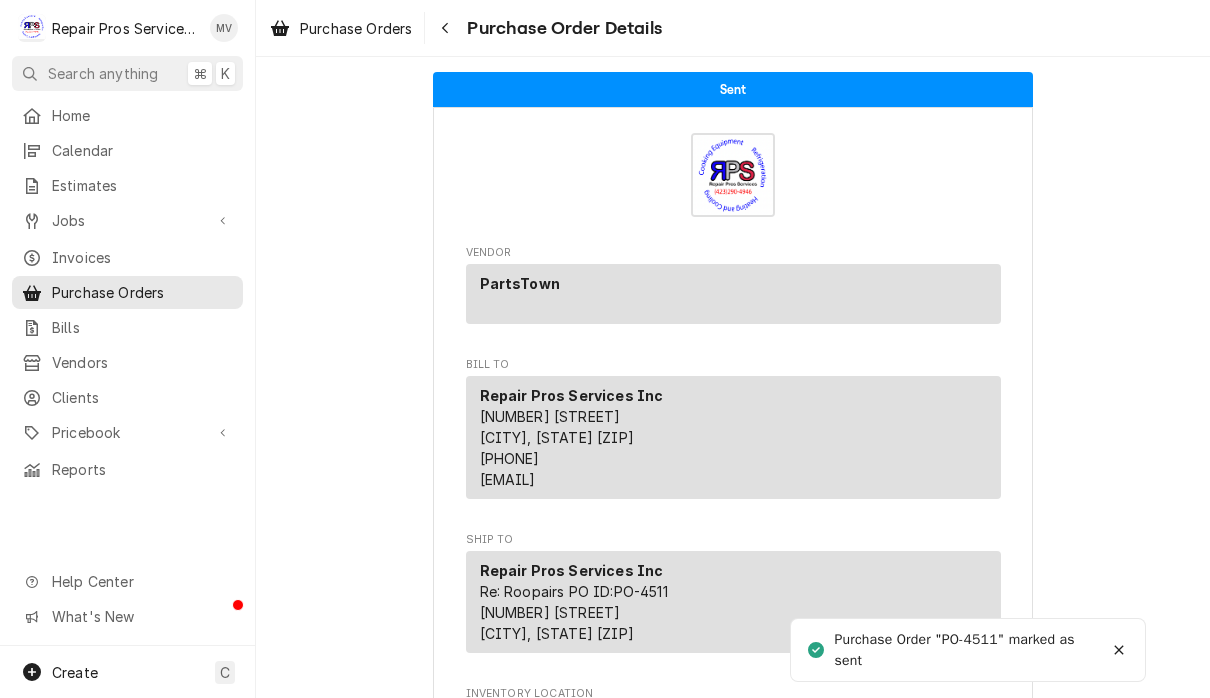 scroll, scrollTop: 0, scrollLeft: 0, axis: both 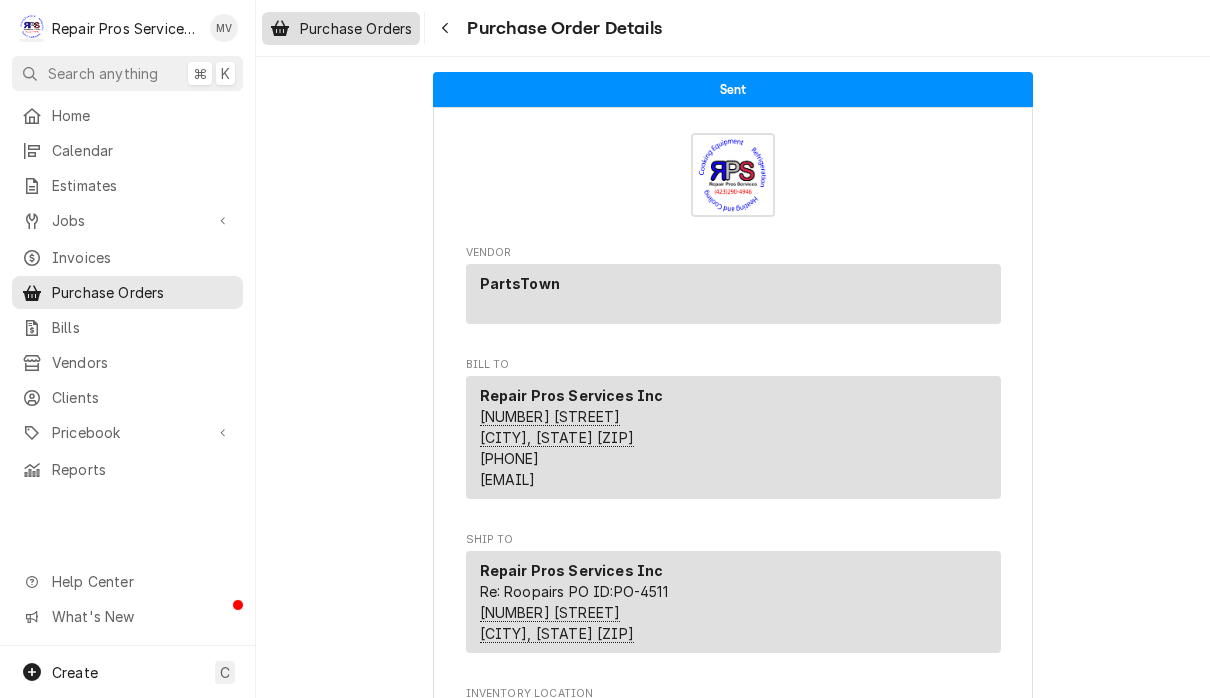click on "Purchase Orders" at bounding box center [356, 28] 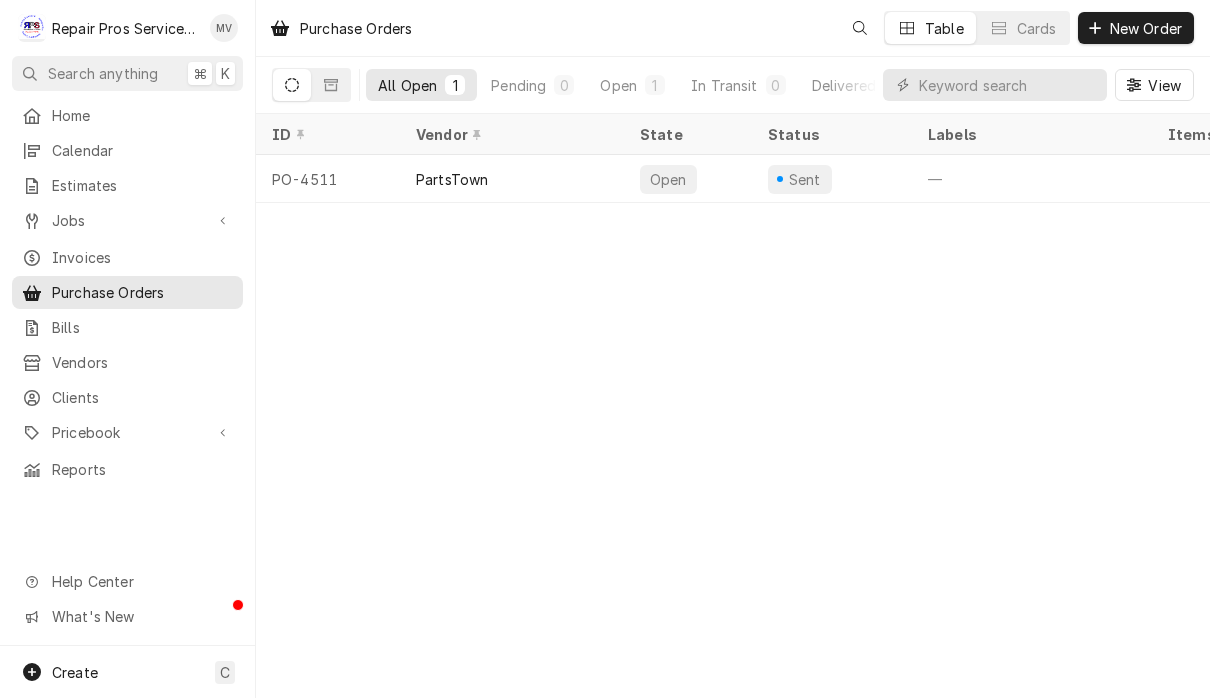 scroll, scrollTop: 0, scrollLeft: 0, axis: both 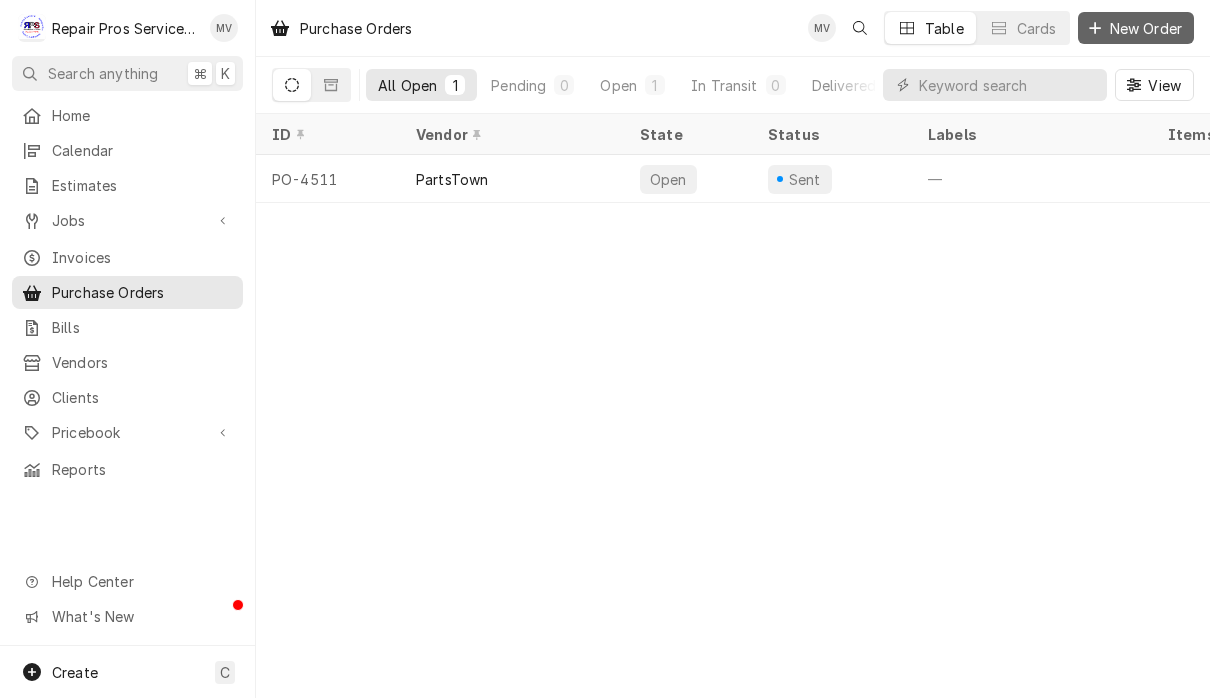 click on "New Order" at bounding box center (1146, 28) 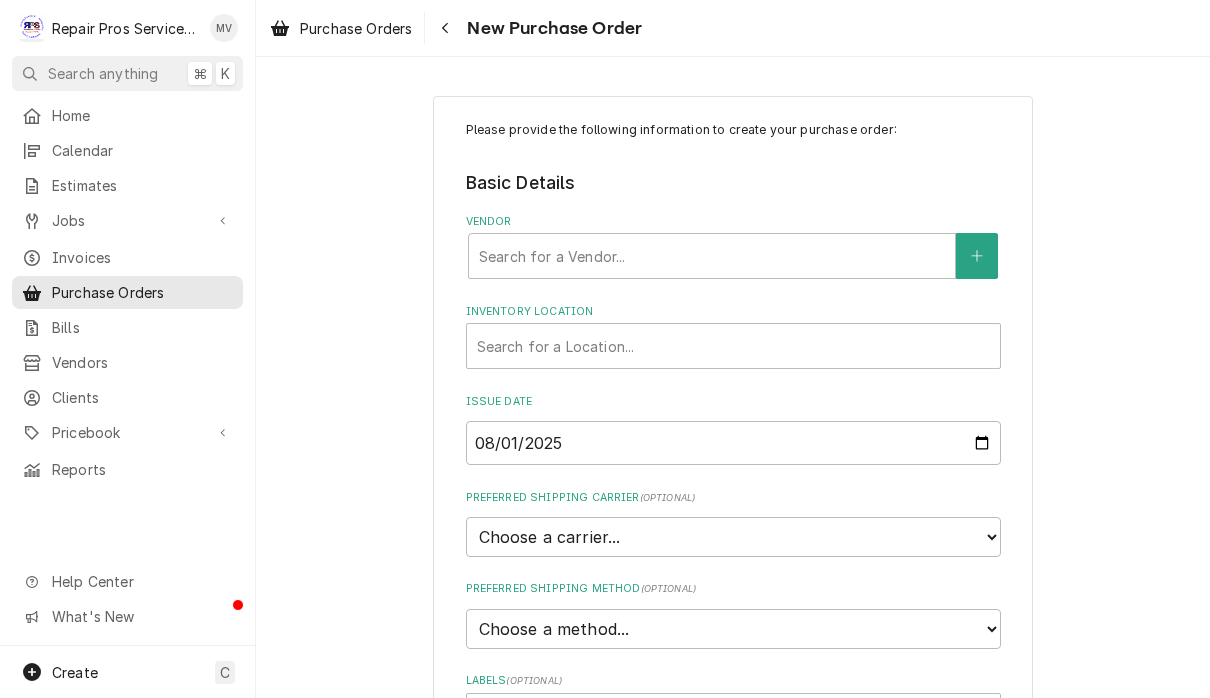scroll, scrollTop: 0, scrollLeft: 0, axis: both 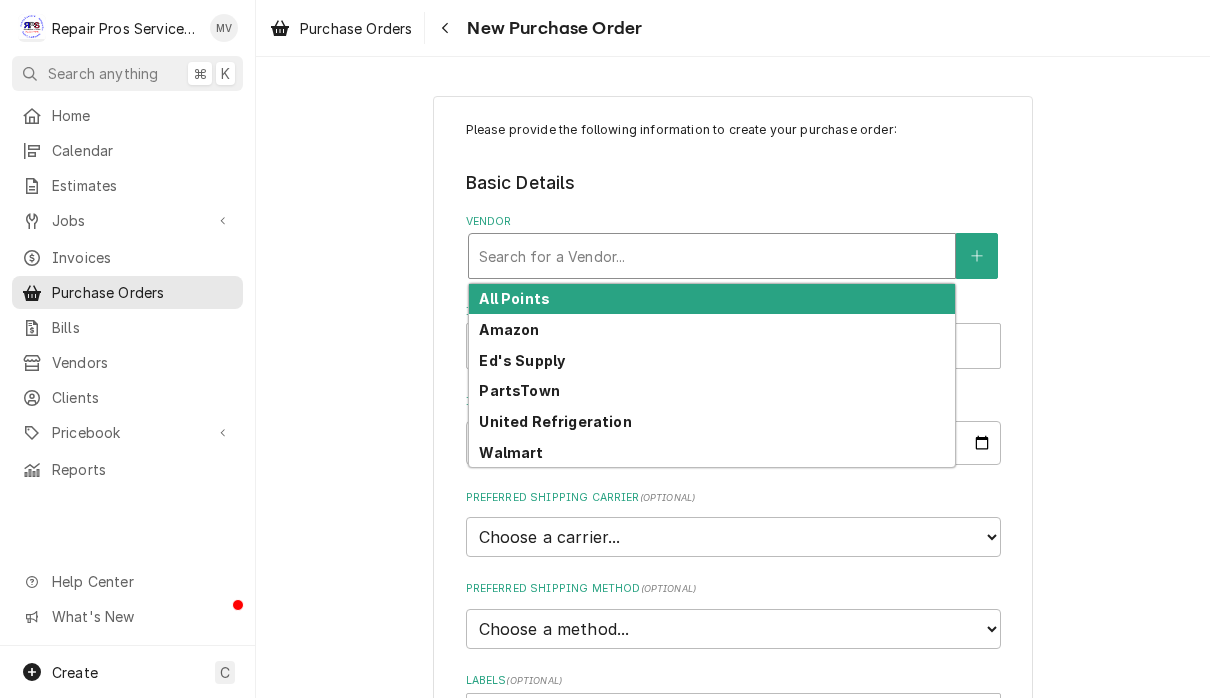click on "United Refrigeration" at bounding box center (555, 421) 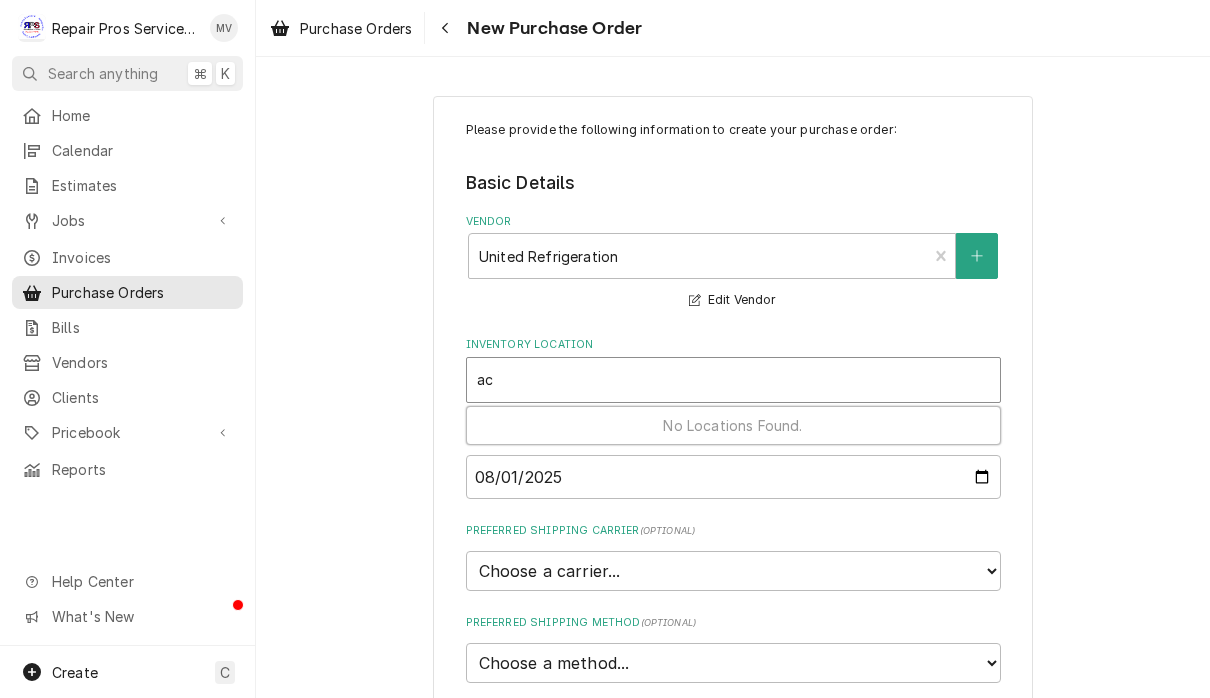 type on "a" 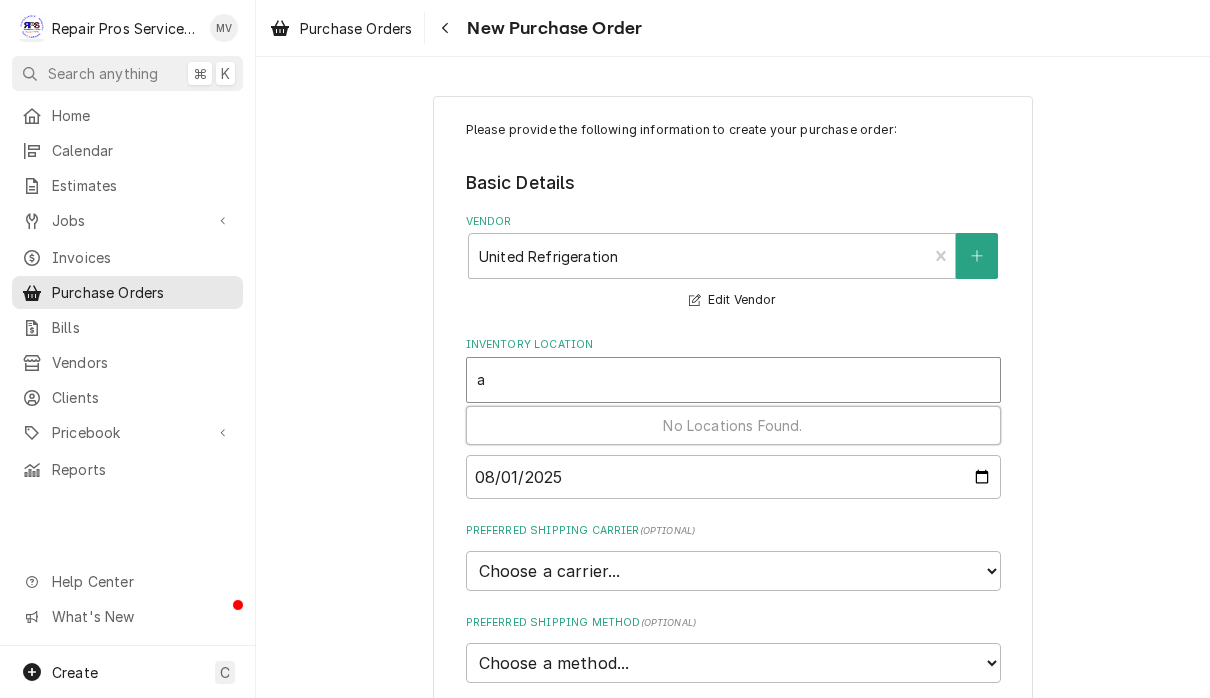 type 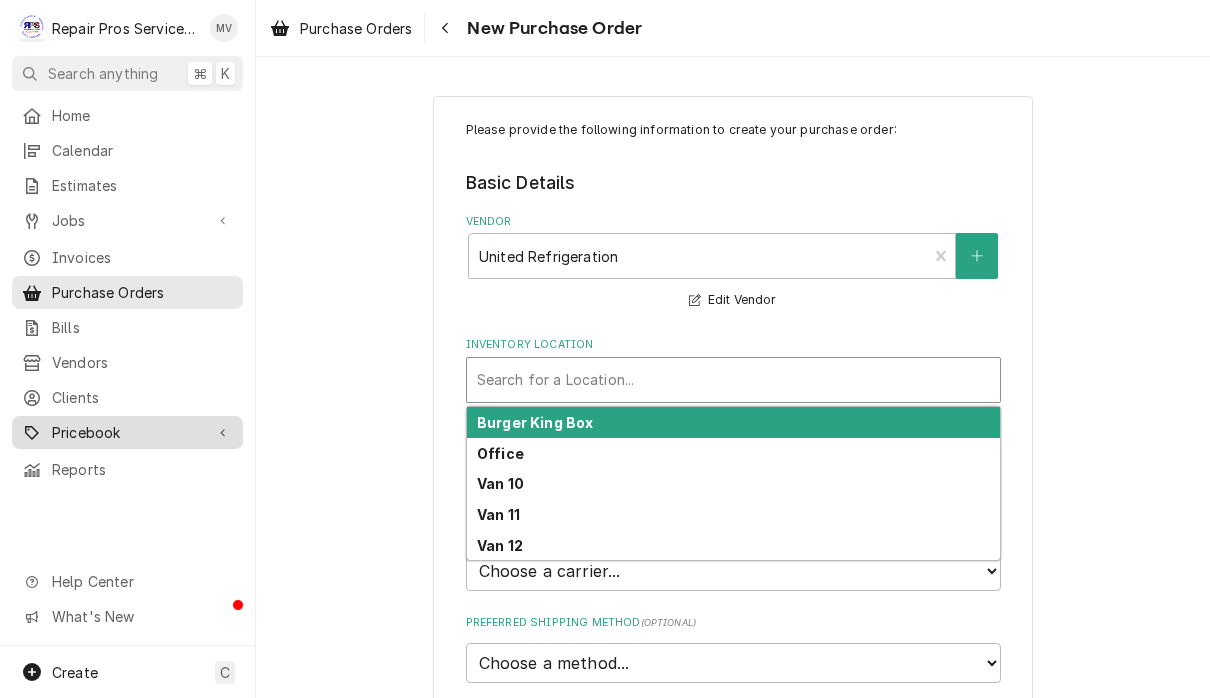 click on "Pricebook" at bounding box center [127, 432] 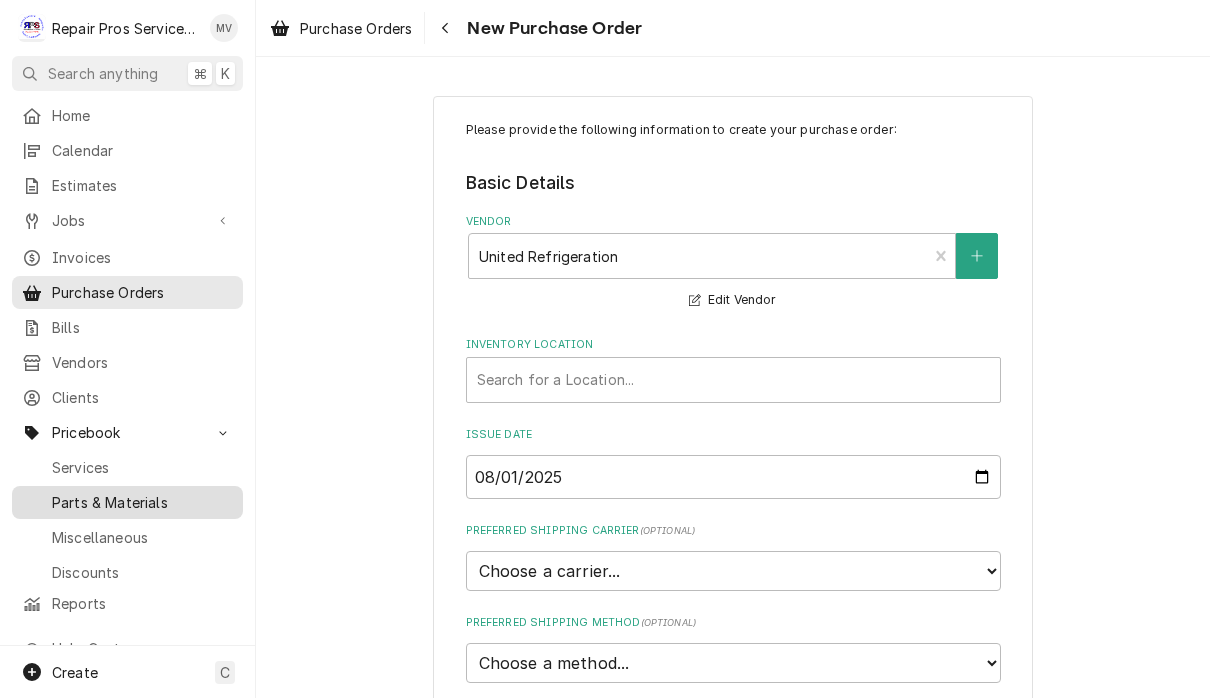 click on "Parts & Materials" at bounding box center (142, 502) 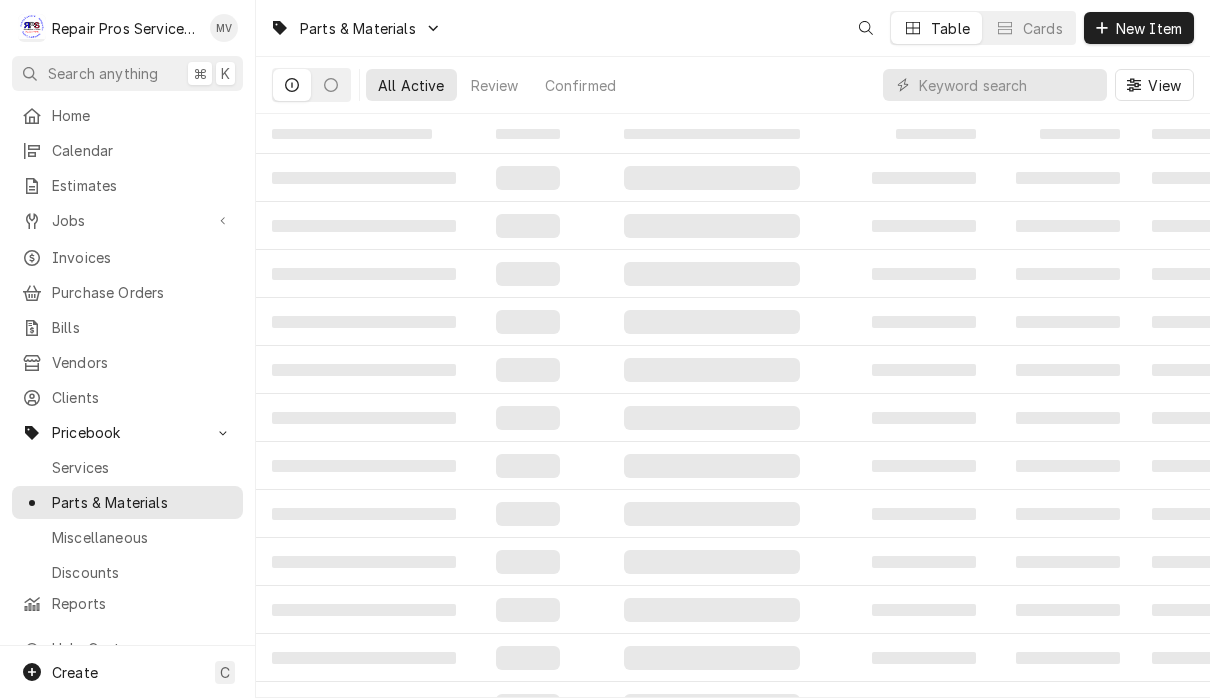 scroll, scrollTop: 0, scrollLeft: 0, axis: both 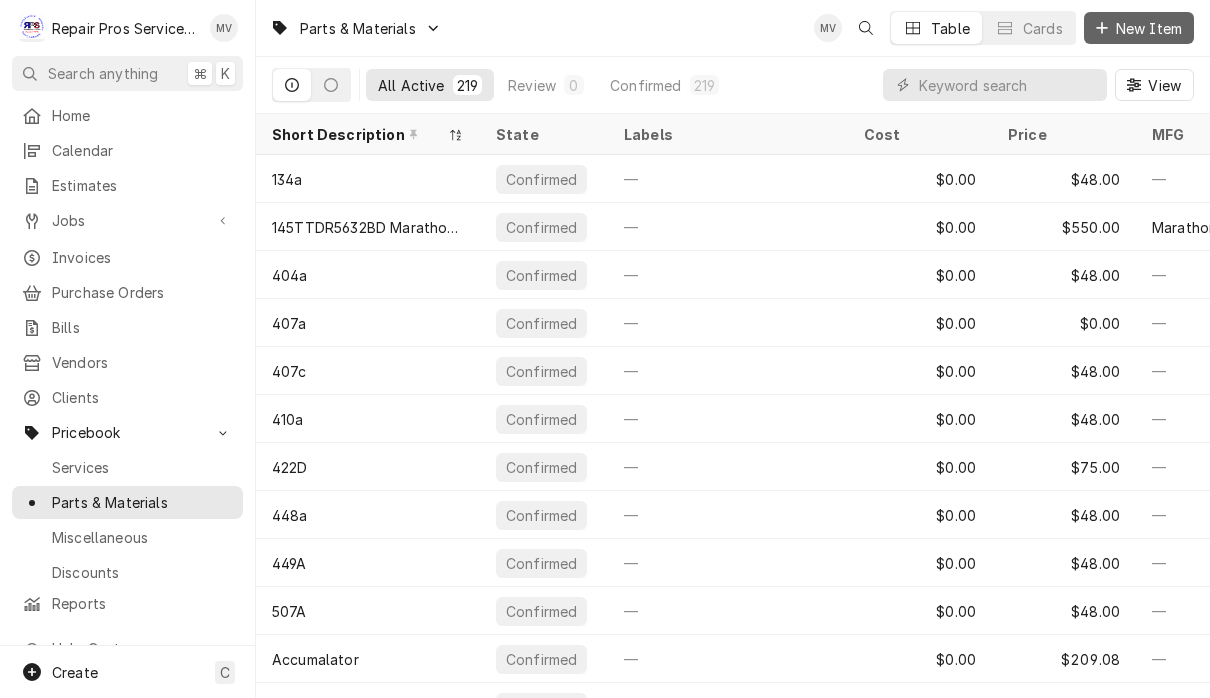 click on "New Item" at bounding box center [1149, 28] 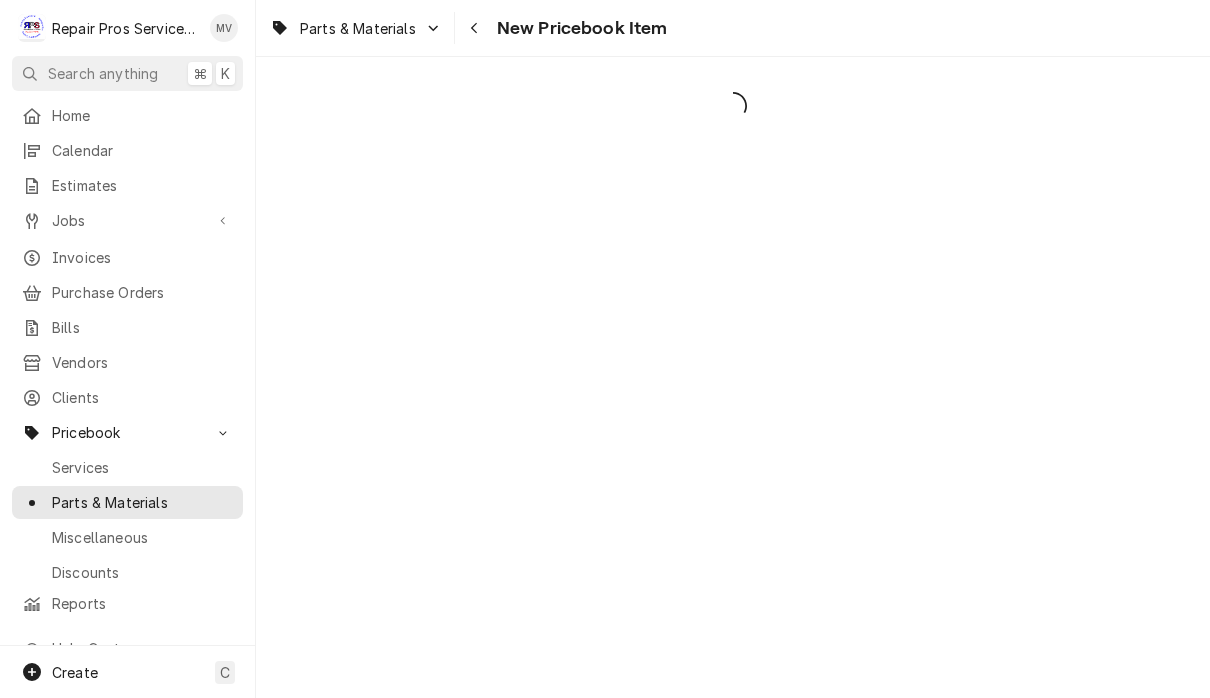 scroll, scrollTop: 0, scrollLeft: 0, axis: both 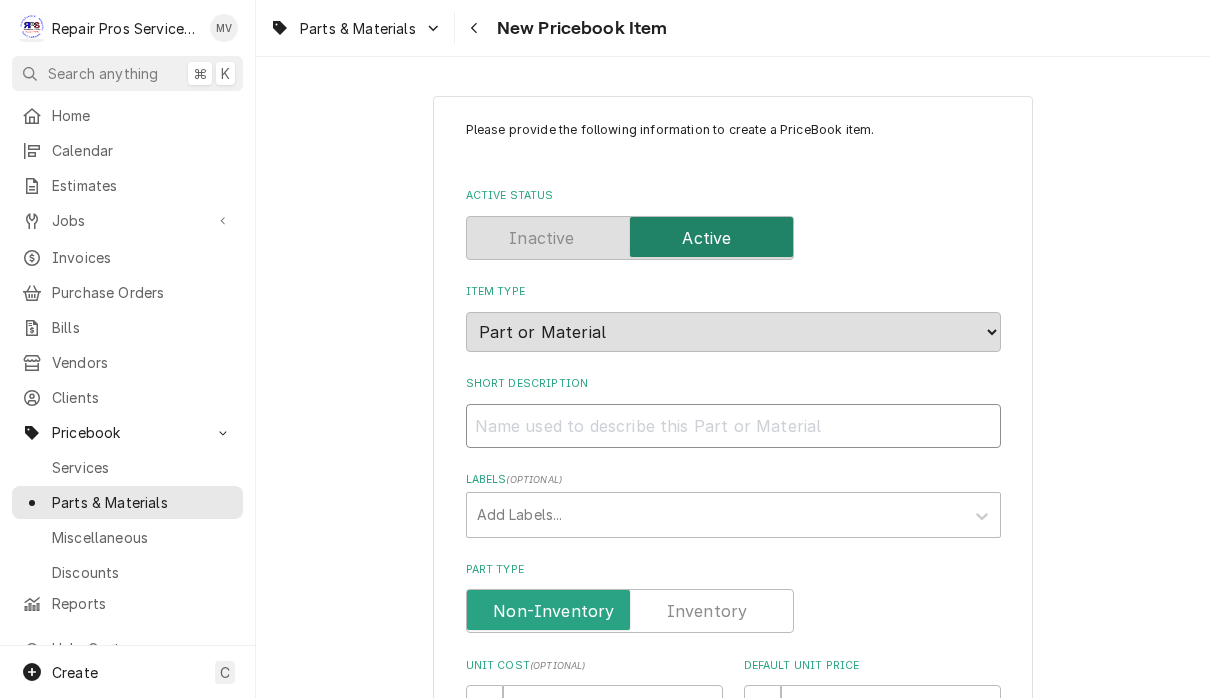 click on "Short Description" at bounding box center [733, 426] 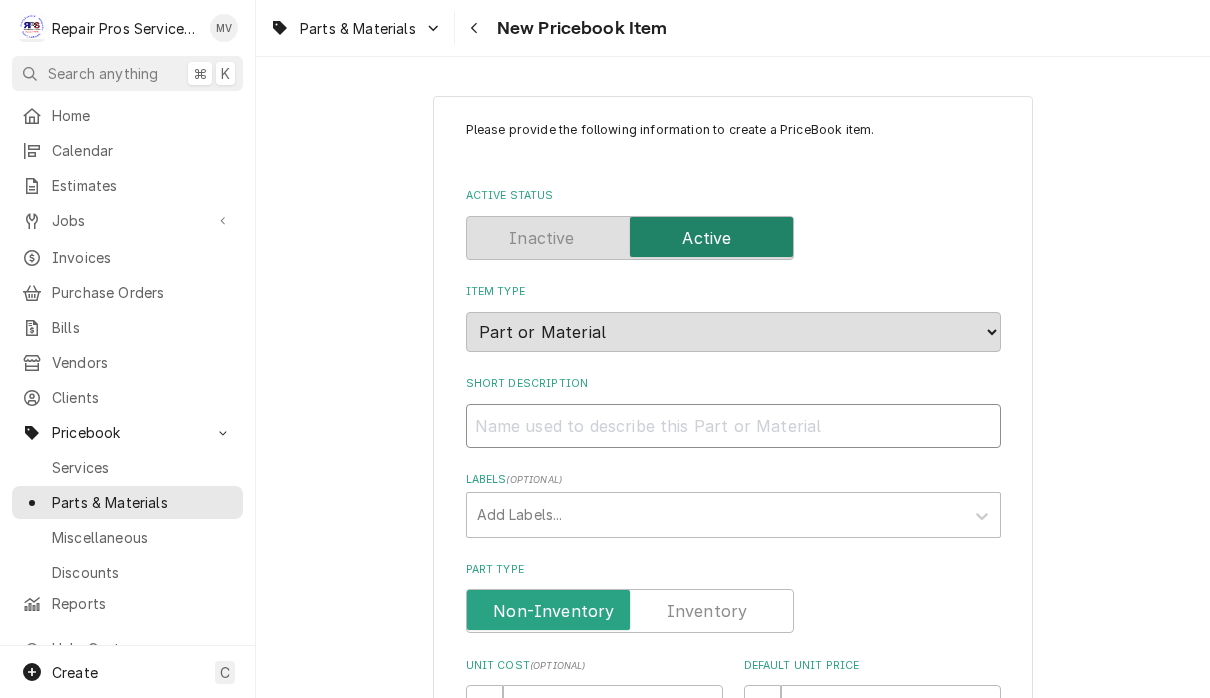 type on "x" 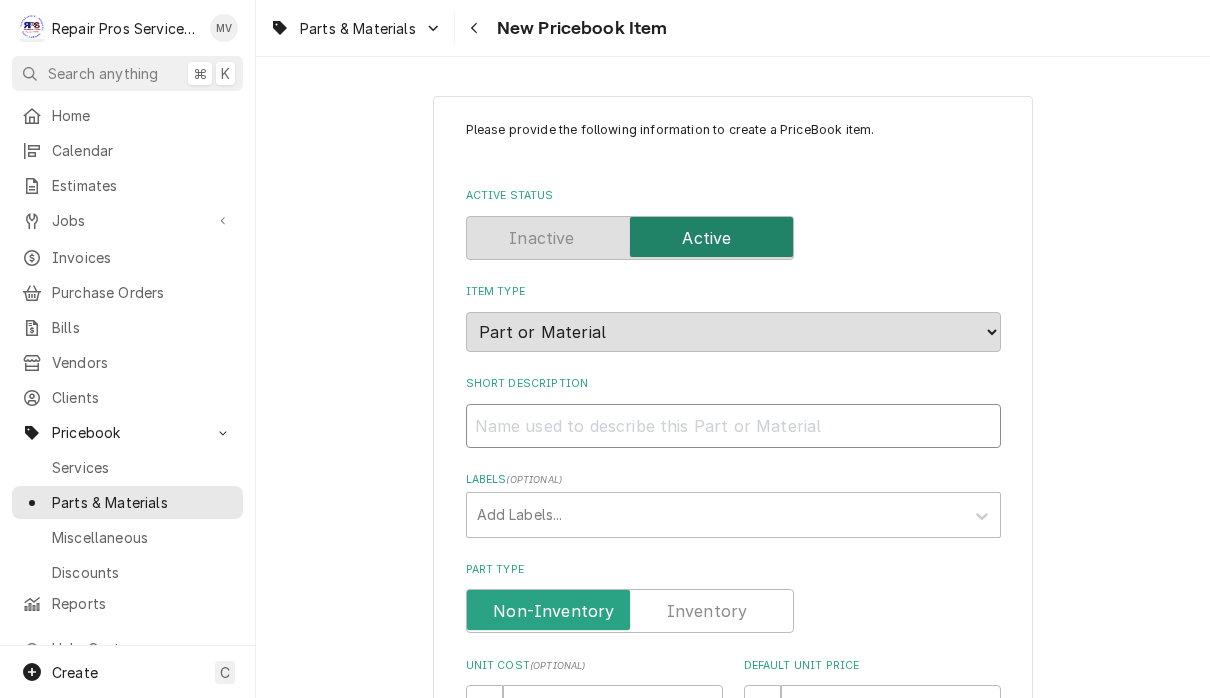 type on "A" 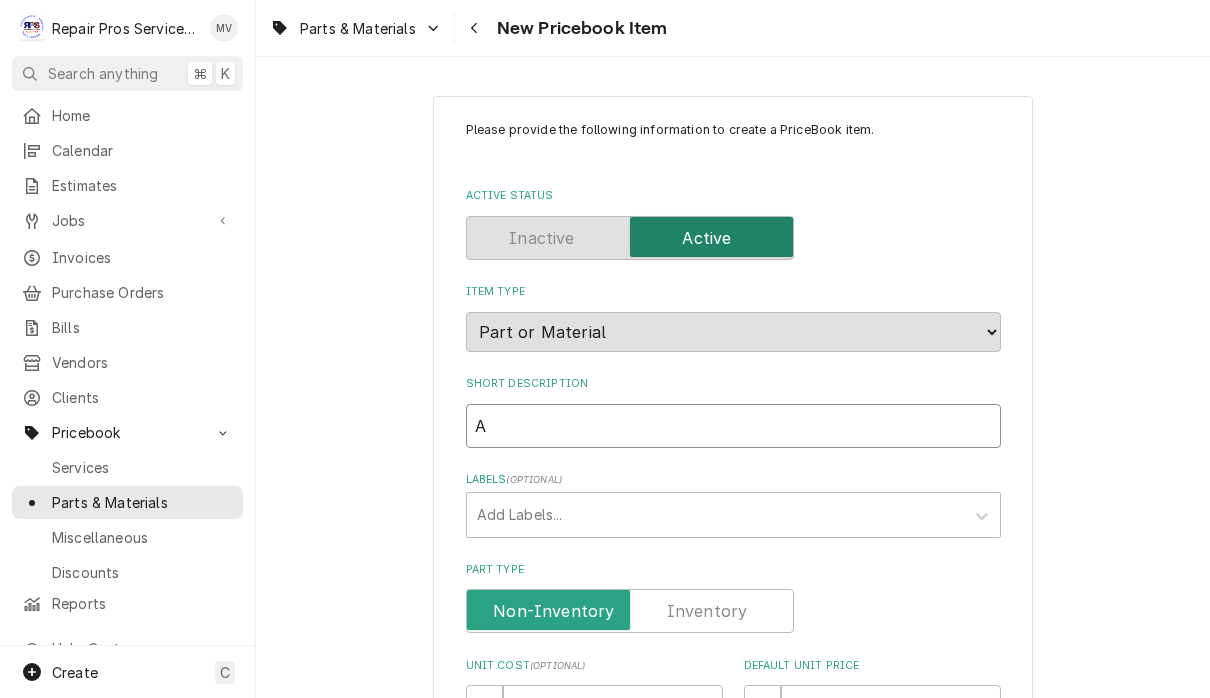 type on "x" 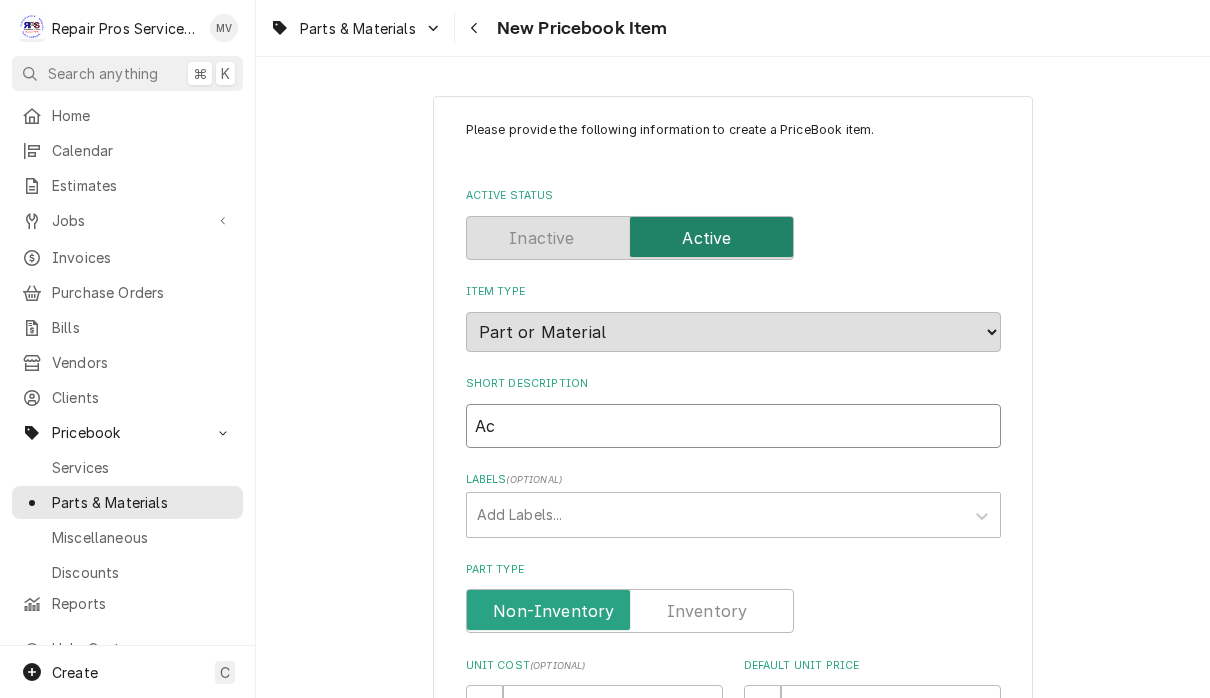 type on "x" 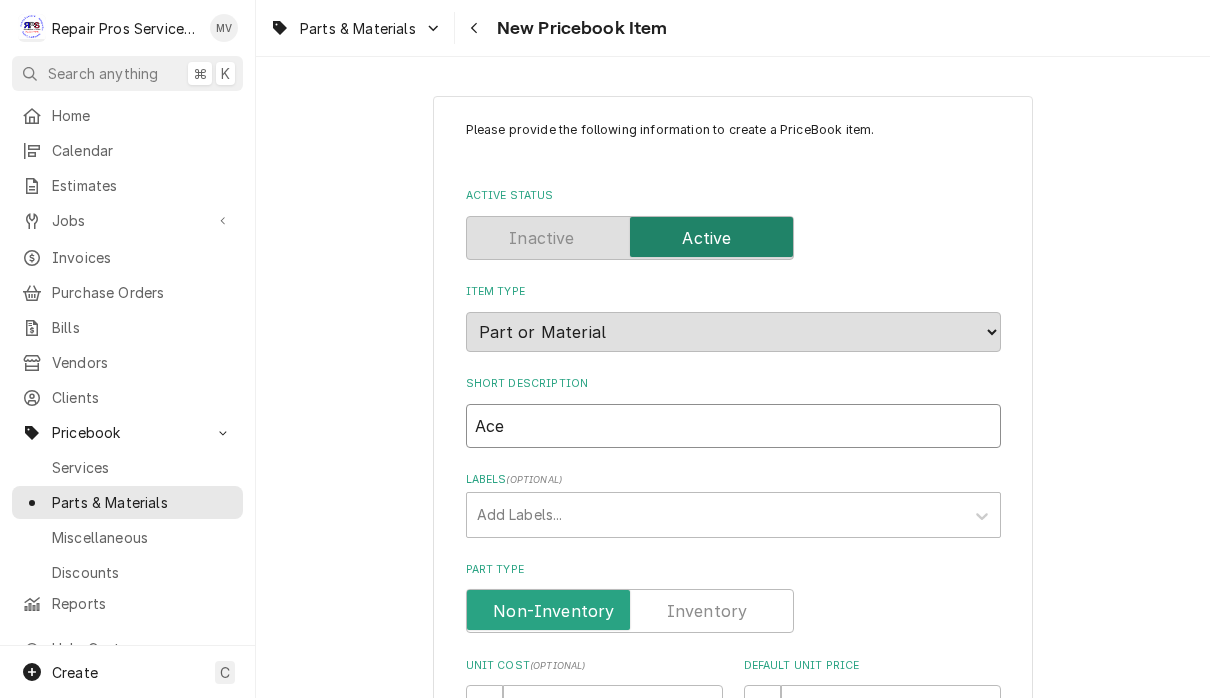 type on "x" 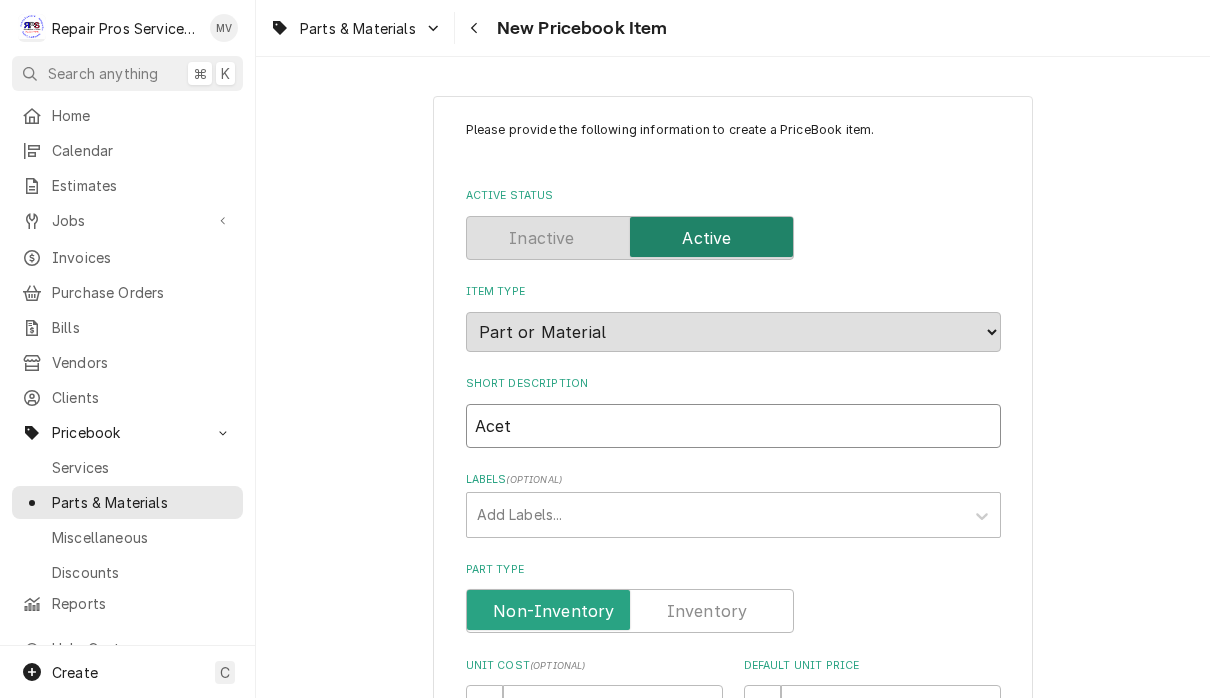 type on "x" 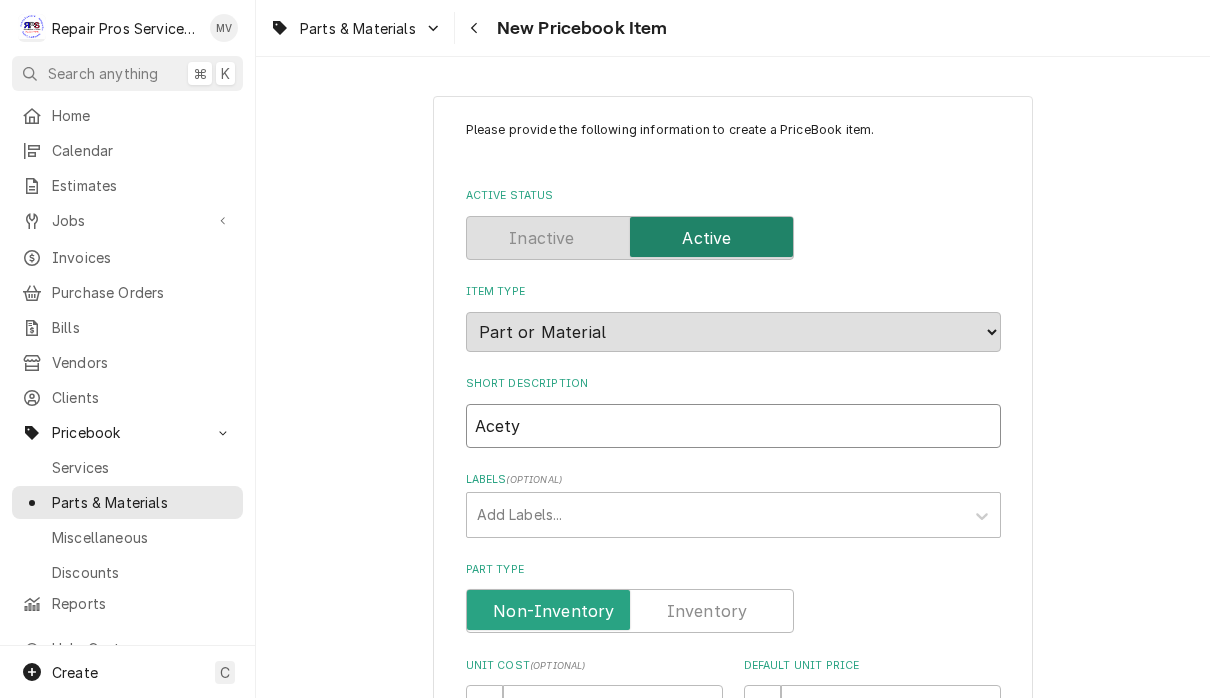 type on "x" 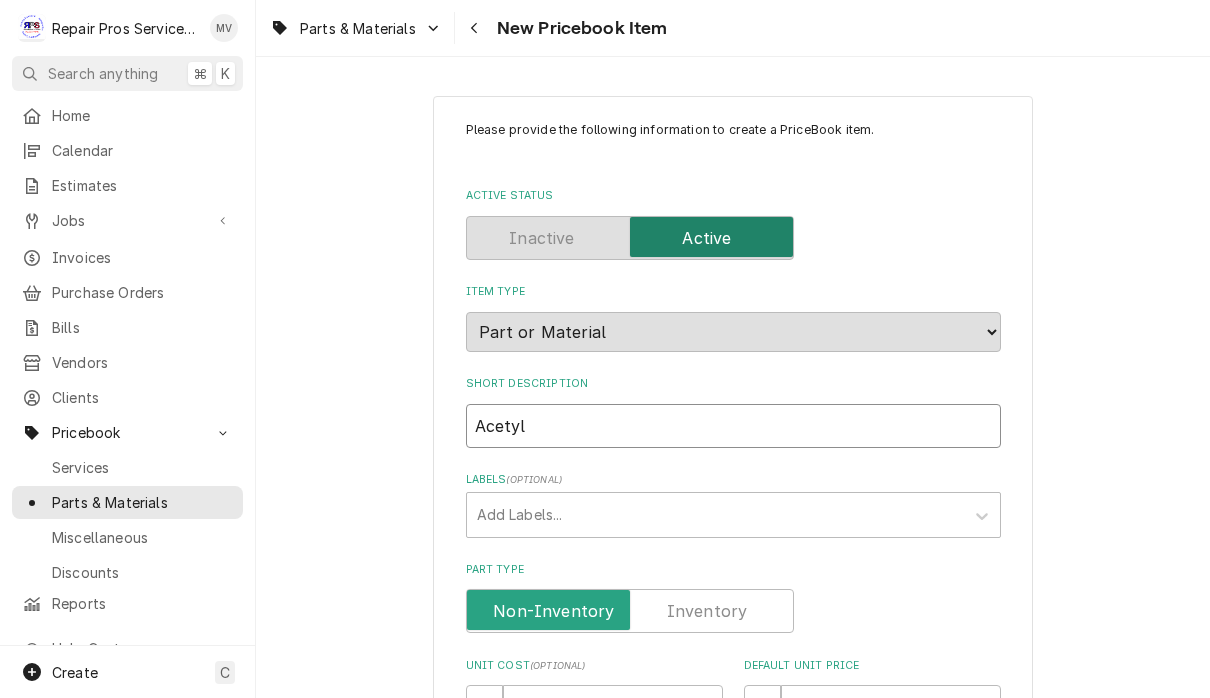 type on "x" 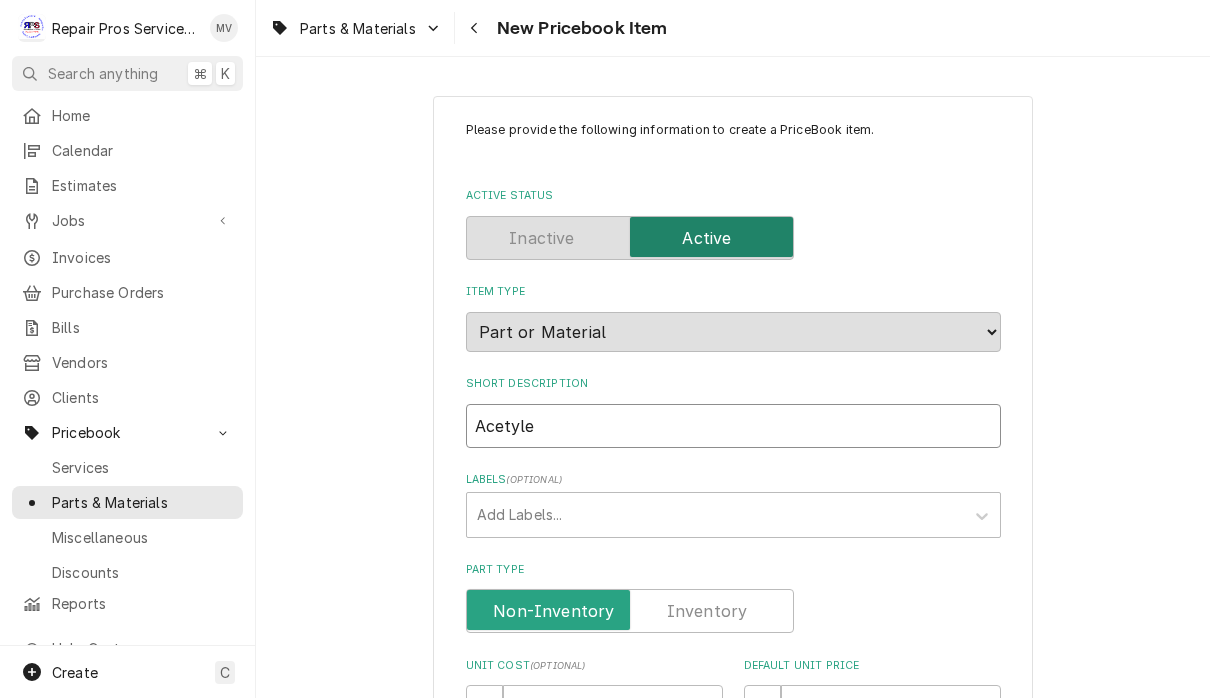 type on "x" 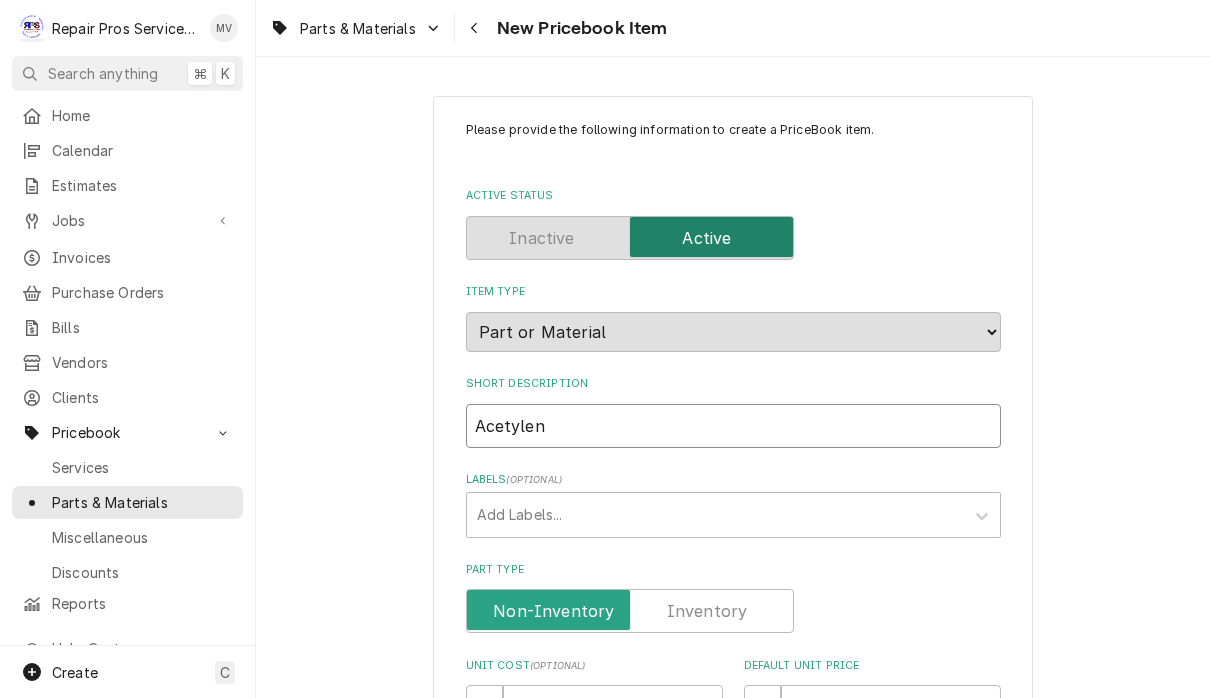 type on "x" 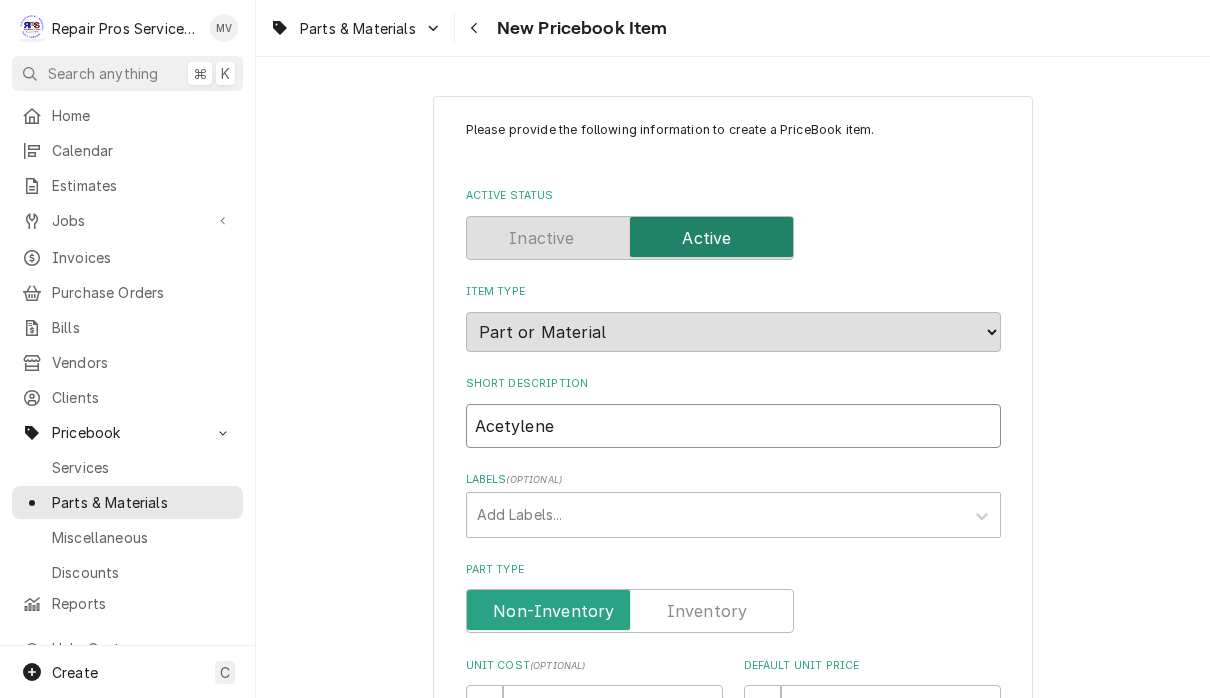 type on "x" 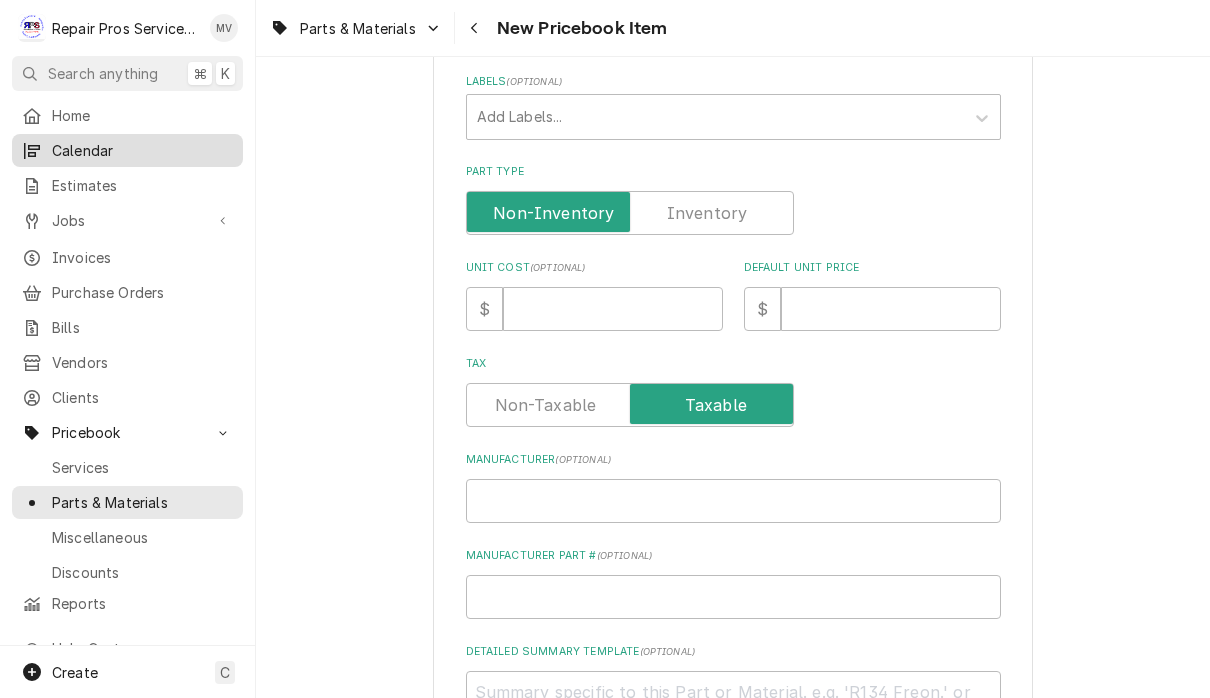 scroll, scrollTop: 399, scrollLeft: 0, axis: vertical 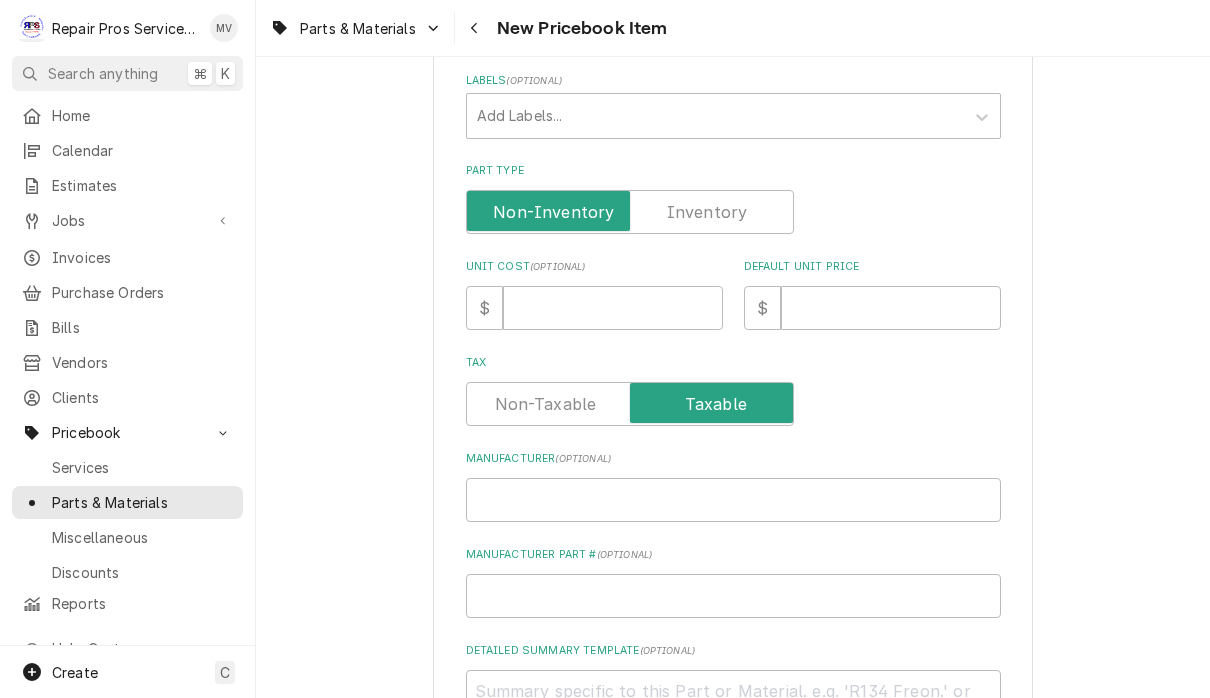 type on "Acetylene" 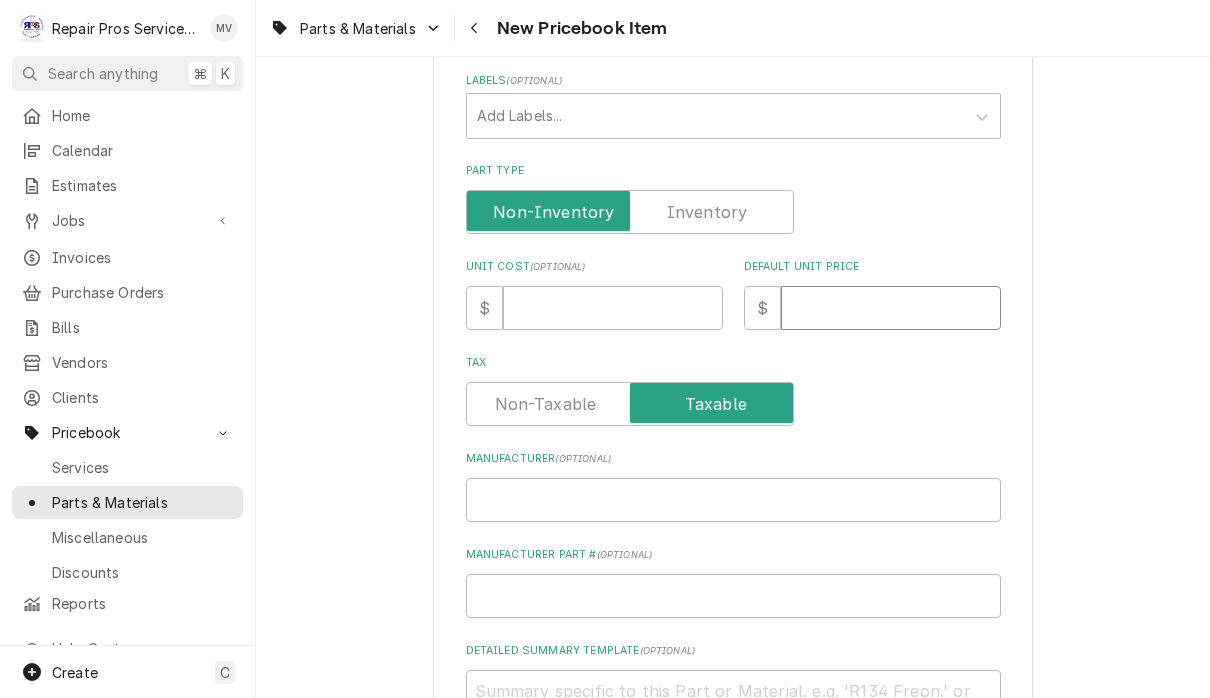 type on "x" 